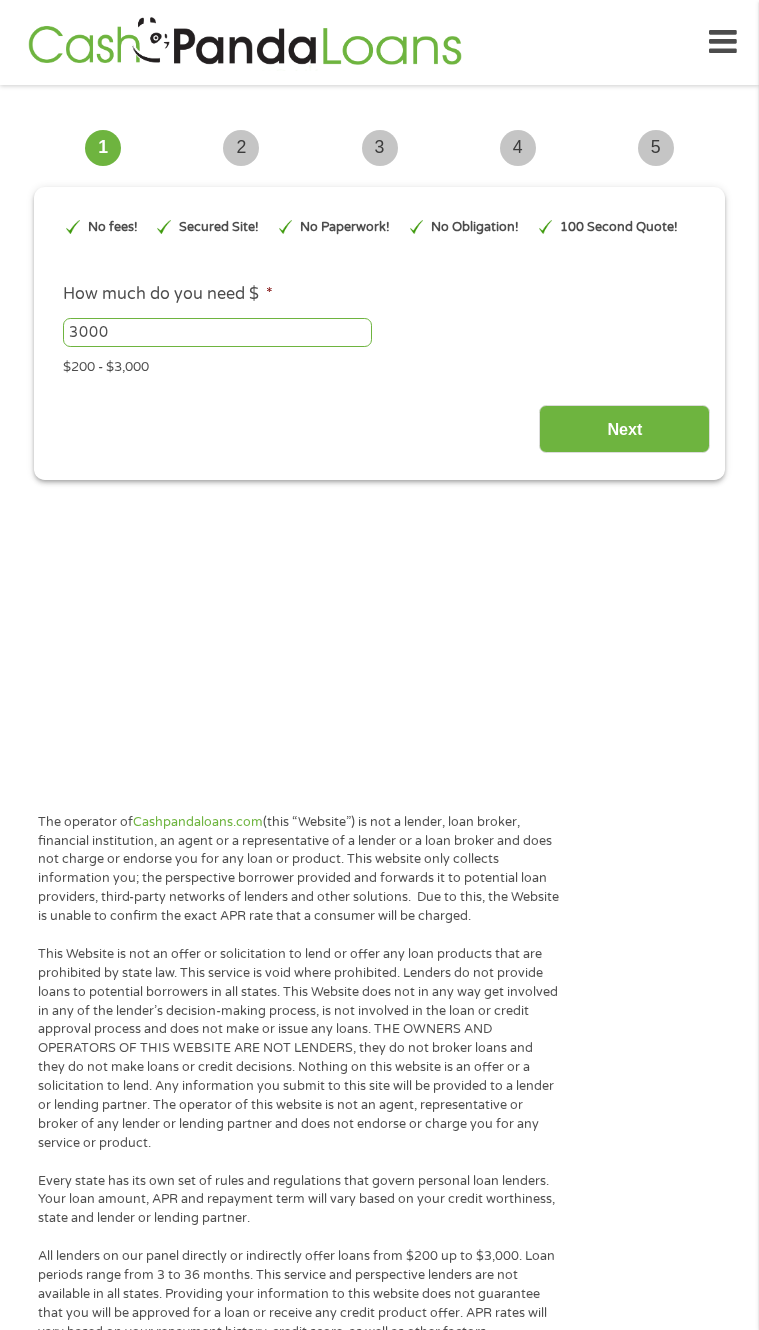 scroll, scrollTop: 0, scrollLeft: 0, axis: both 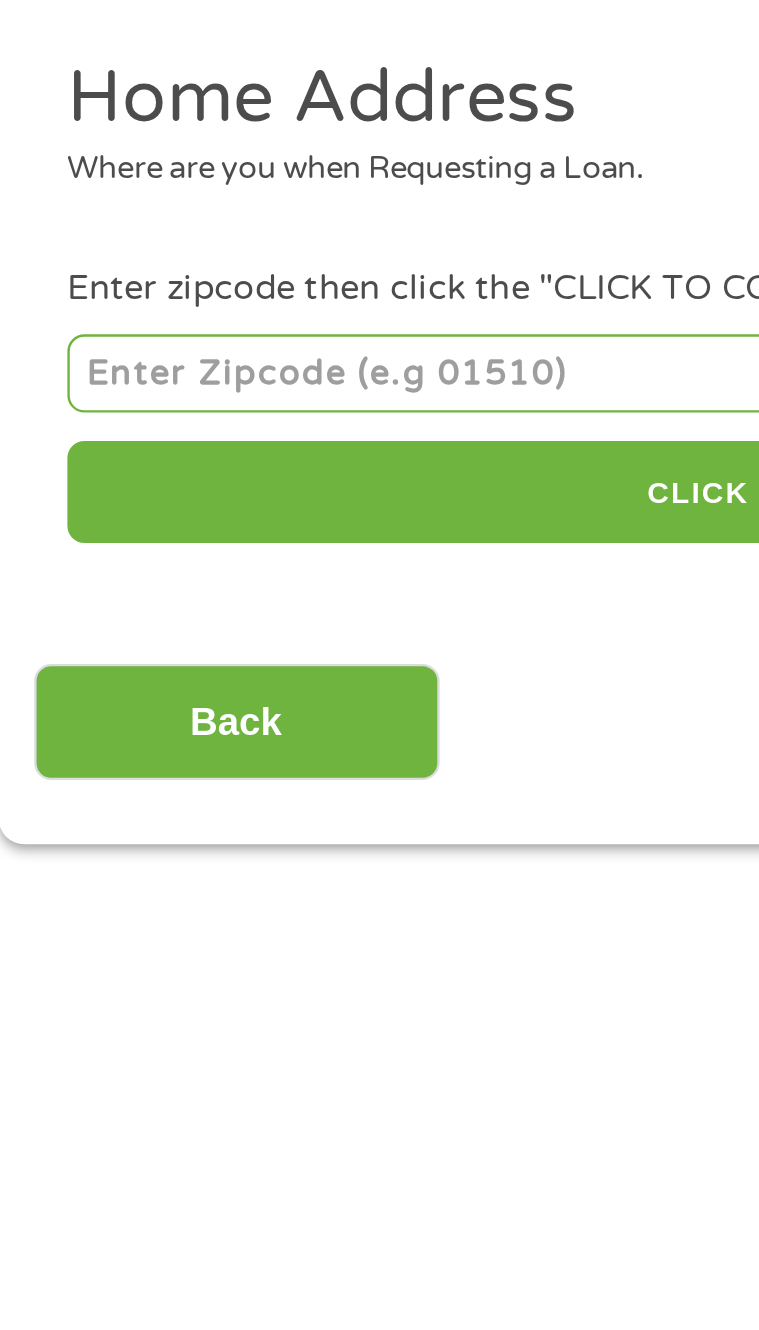 click at bounding box center [379, 340] 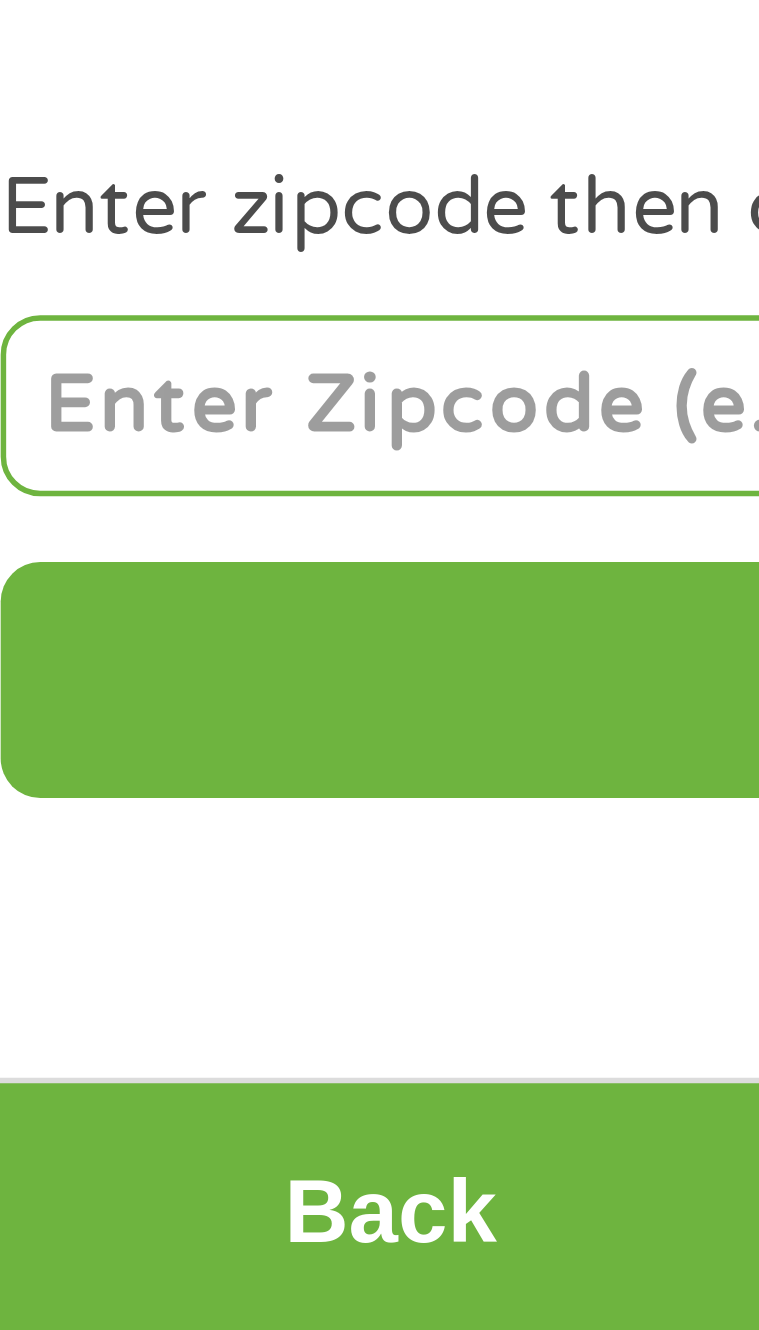 scroll, scrollTop: 11, scrollLeft: 0, axis: vertical 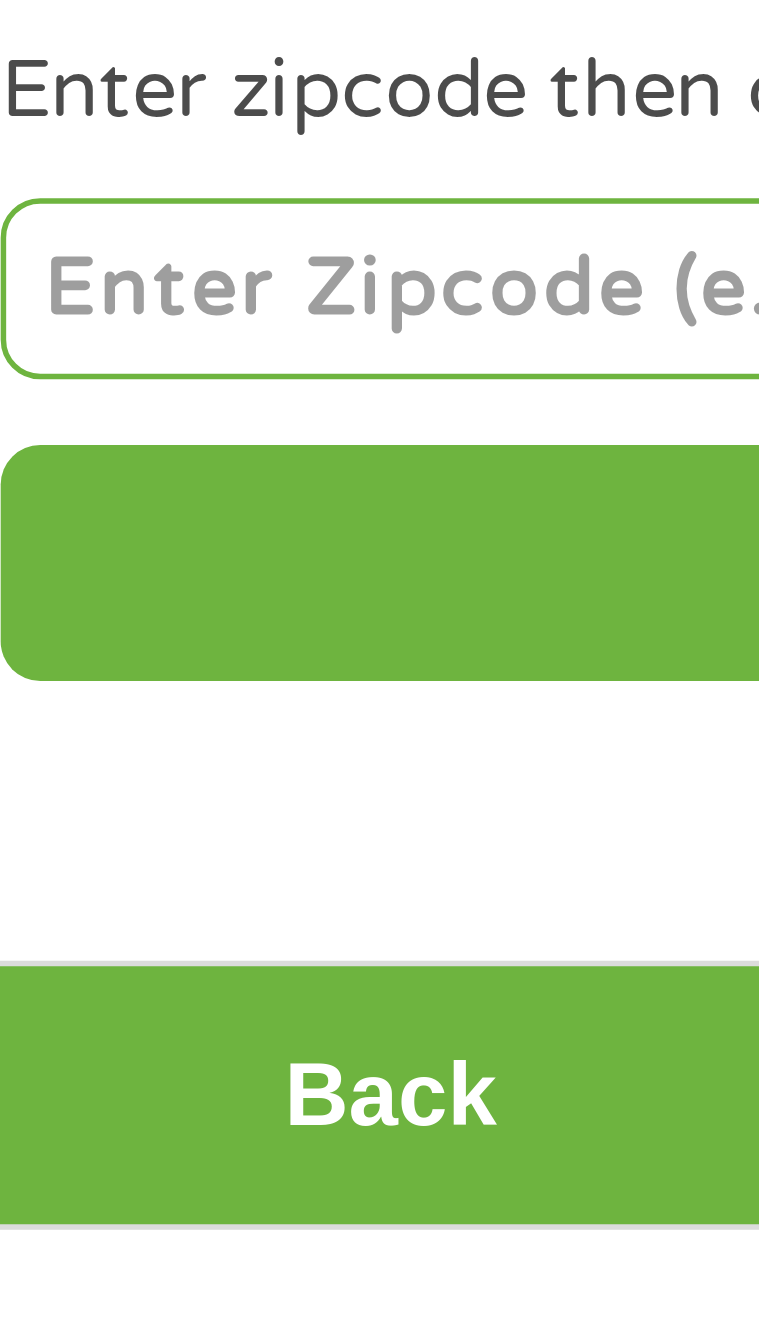 type on "[POSTAL_CODE]" 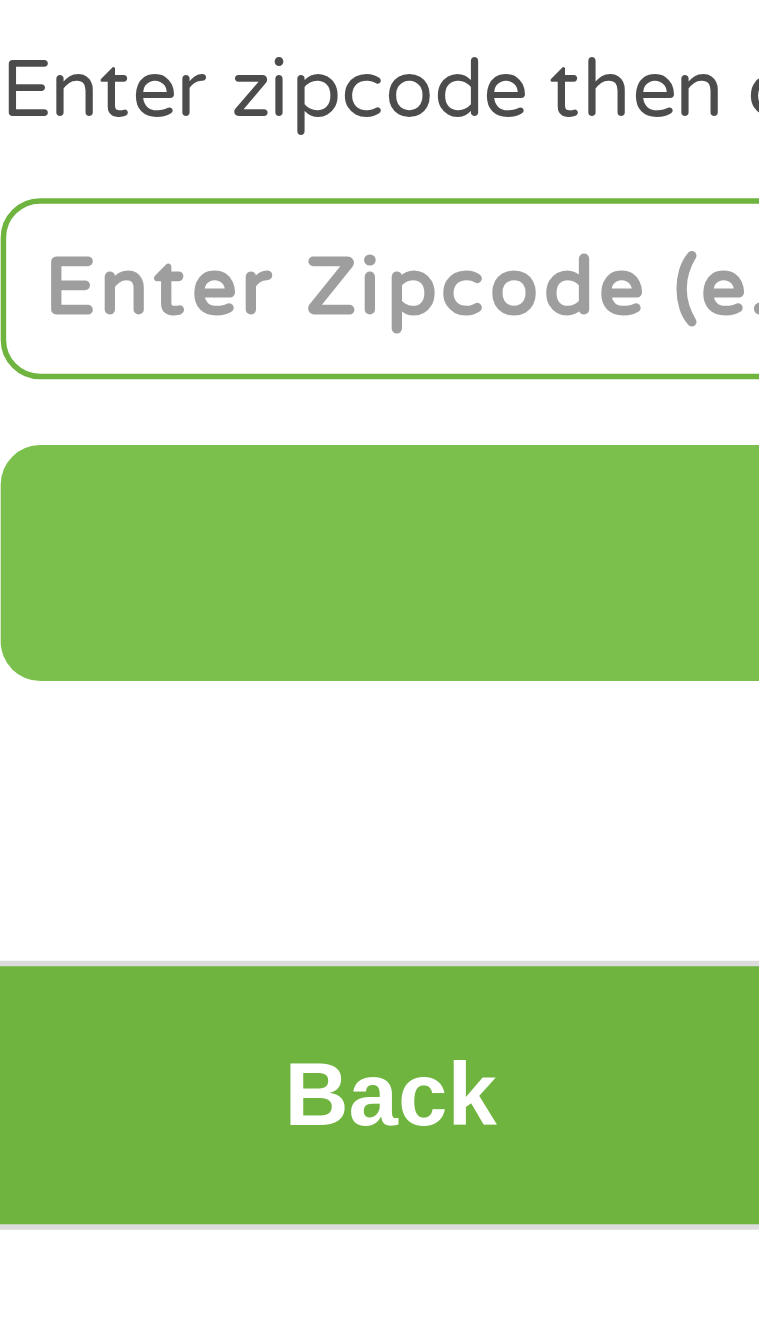 click on "CLICK TO CONTINUE" at bounding box center [379, 390] 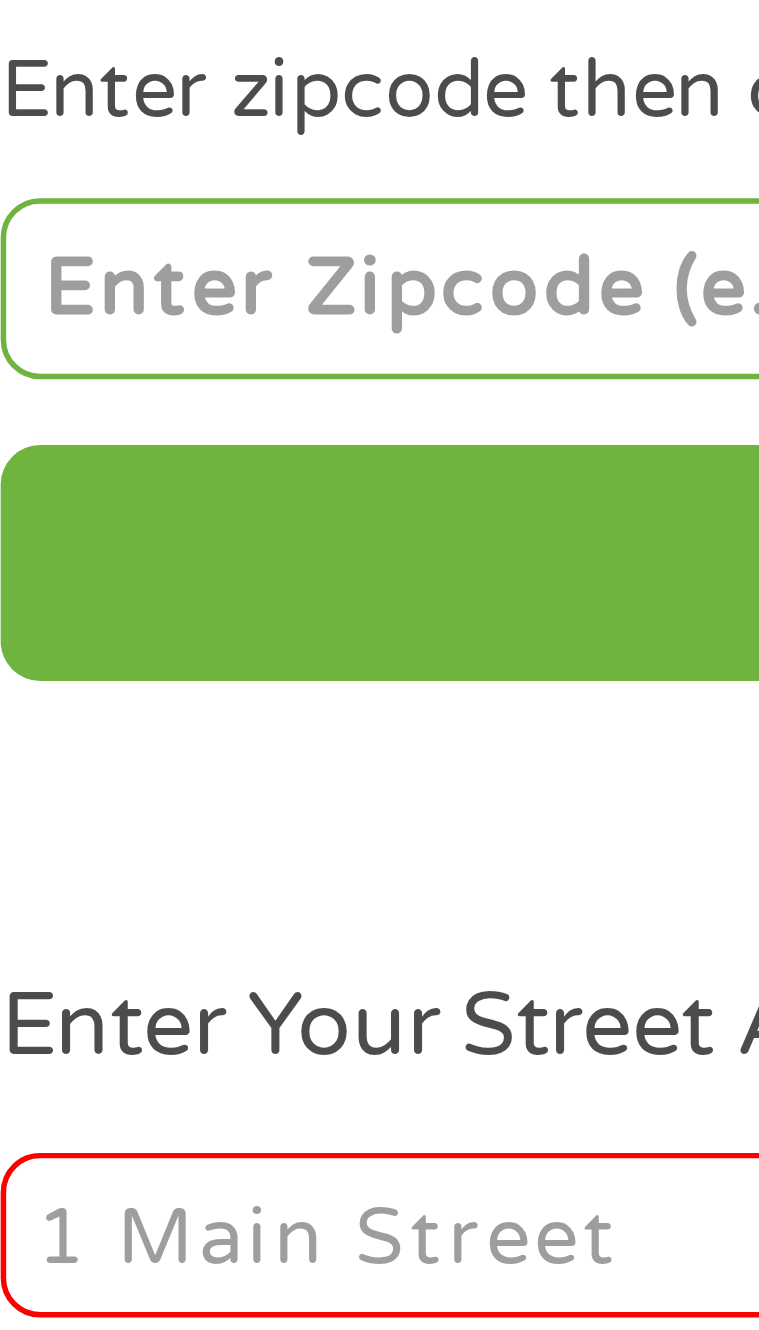 click on "Enter Your Street Address *" at bounding box center (214, 513) 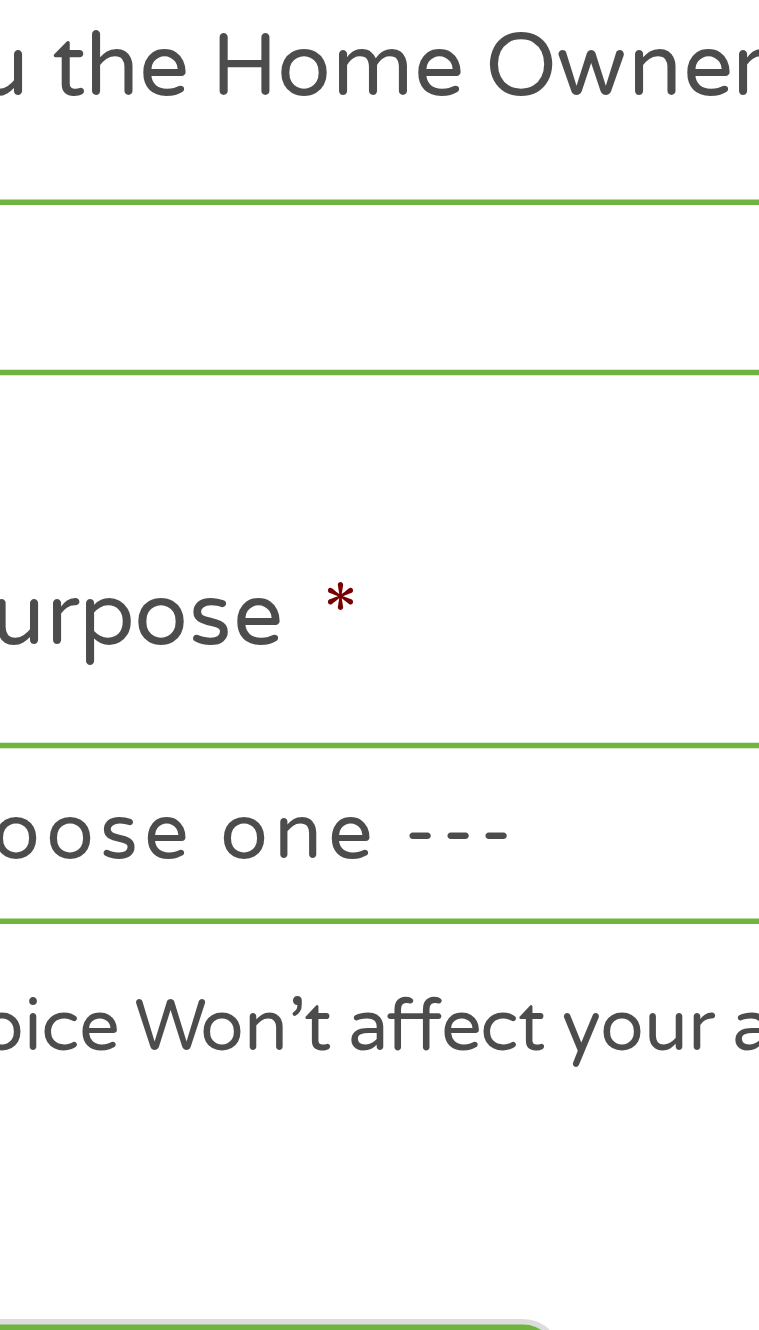 scroll, scrollTop: 11, scrollLeft: 0, axis: vertical 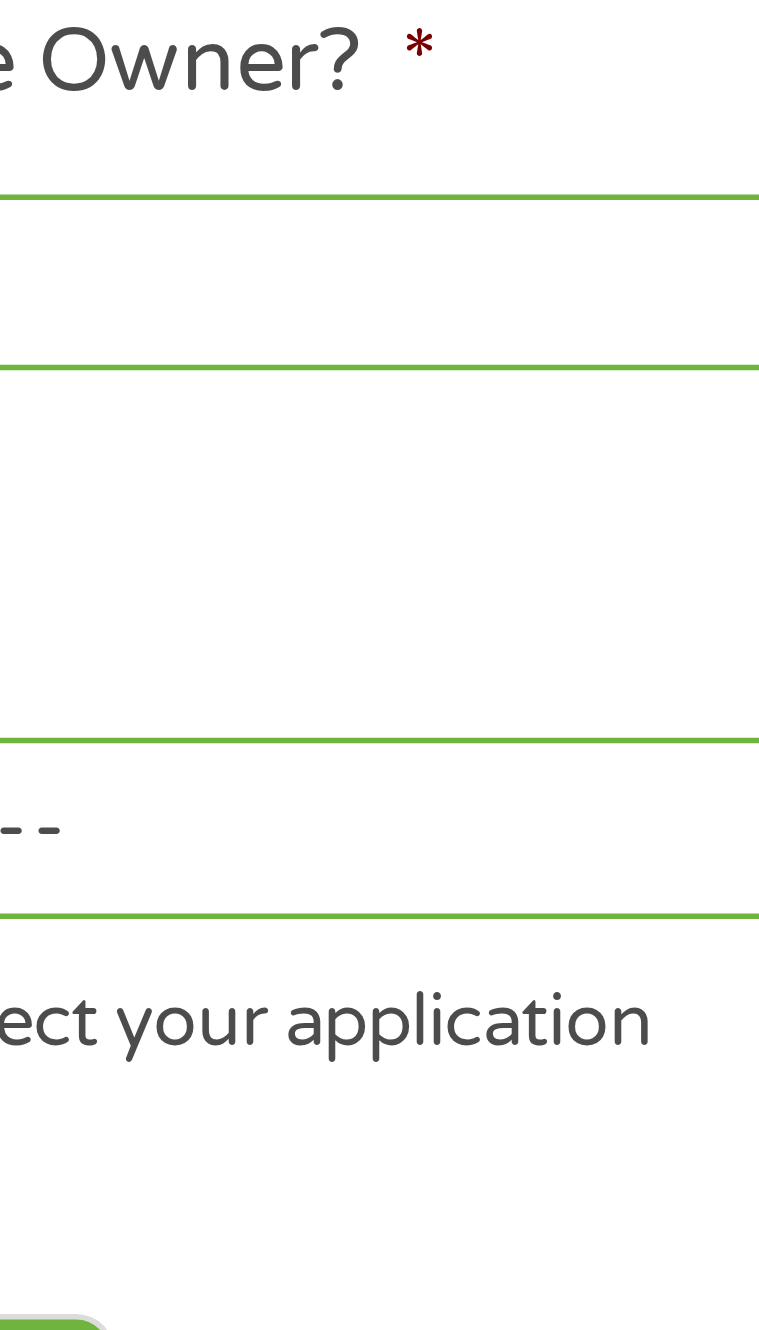 type on "[NUMBER] [STREET] [STREET_SUFFIX]" 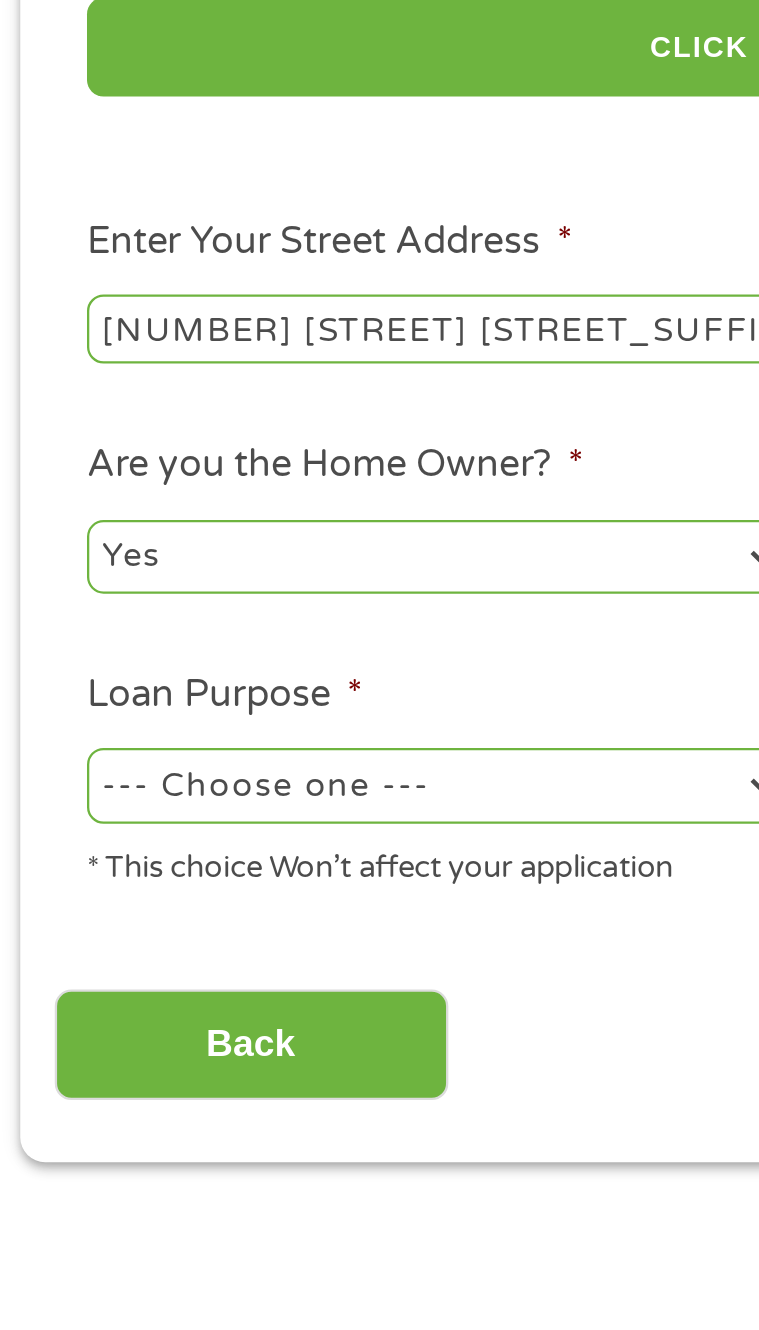 scroll, scrollTop: 11, scrollLeft: 0, axis: vertical 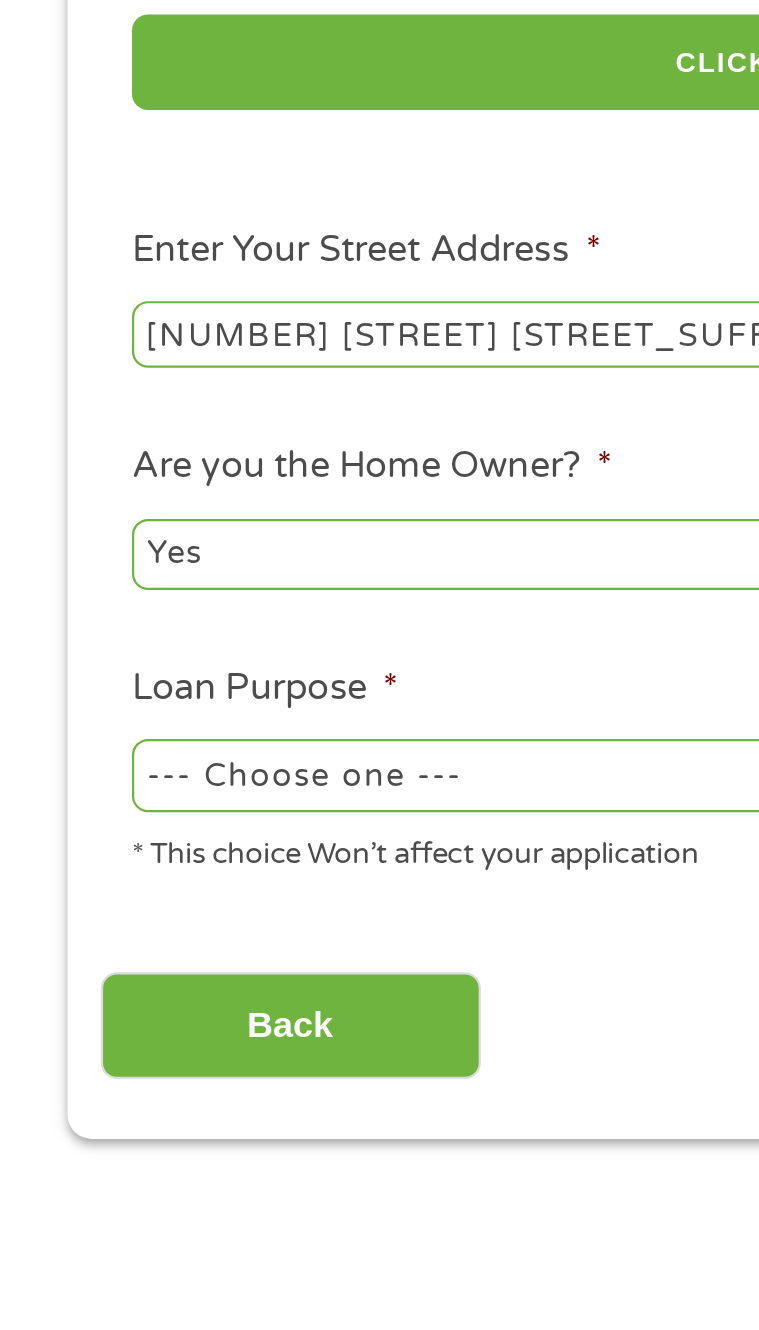 click on "--- Choose one --- Pay Bills Debt Consolidation Home Improvement Major Purchase Car Loan Short Term Cash Medical Expenses Other" at bounding box center [214, 711] 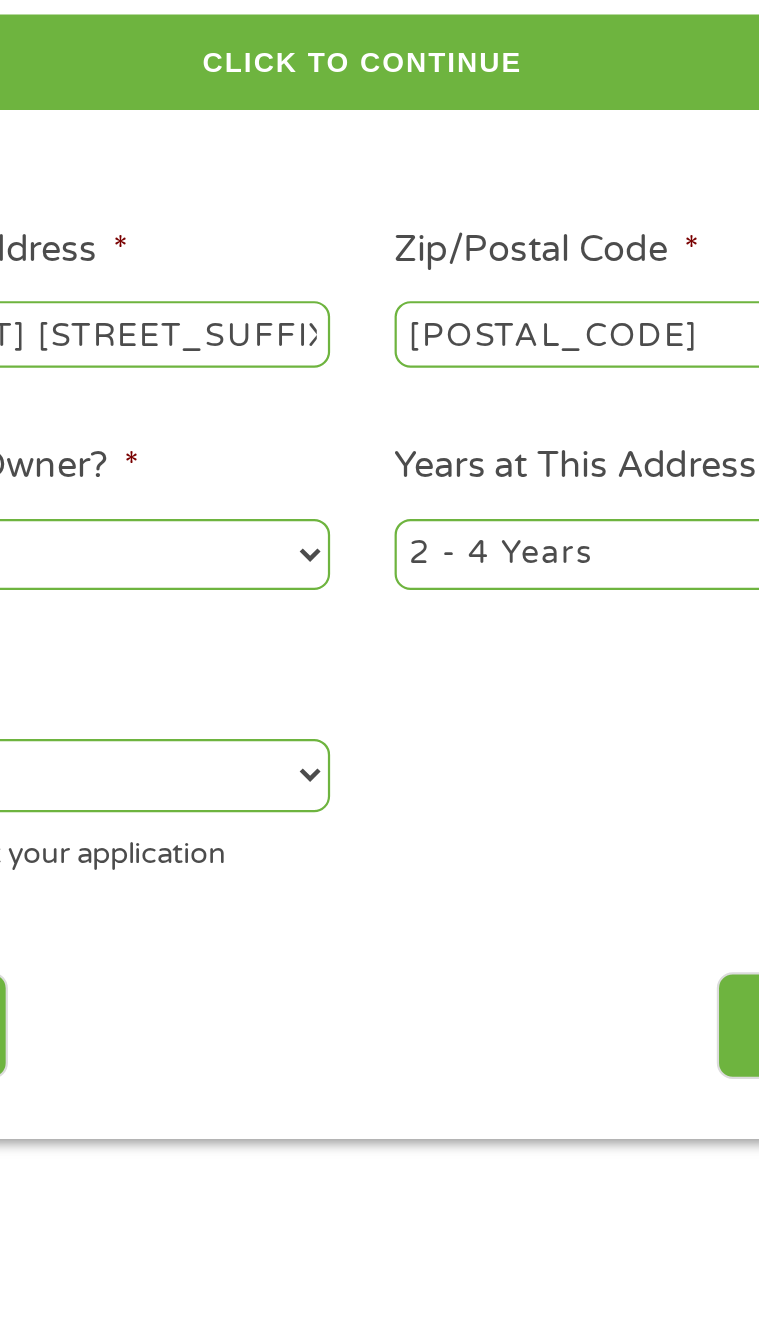 click on "1 Year or less 1 - 2 Years 2 - 4 Years Over 4 Years" at bounding box center (545, 612) 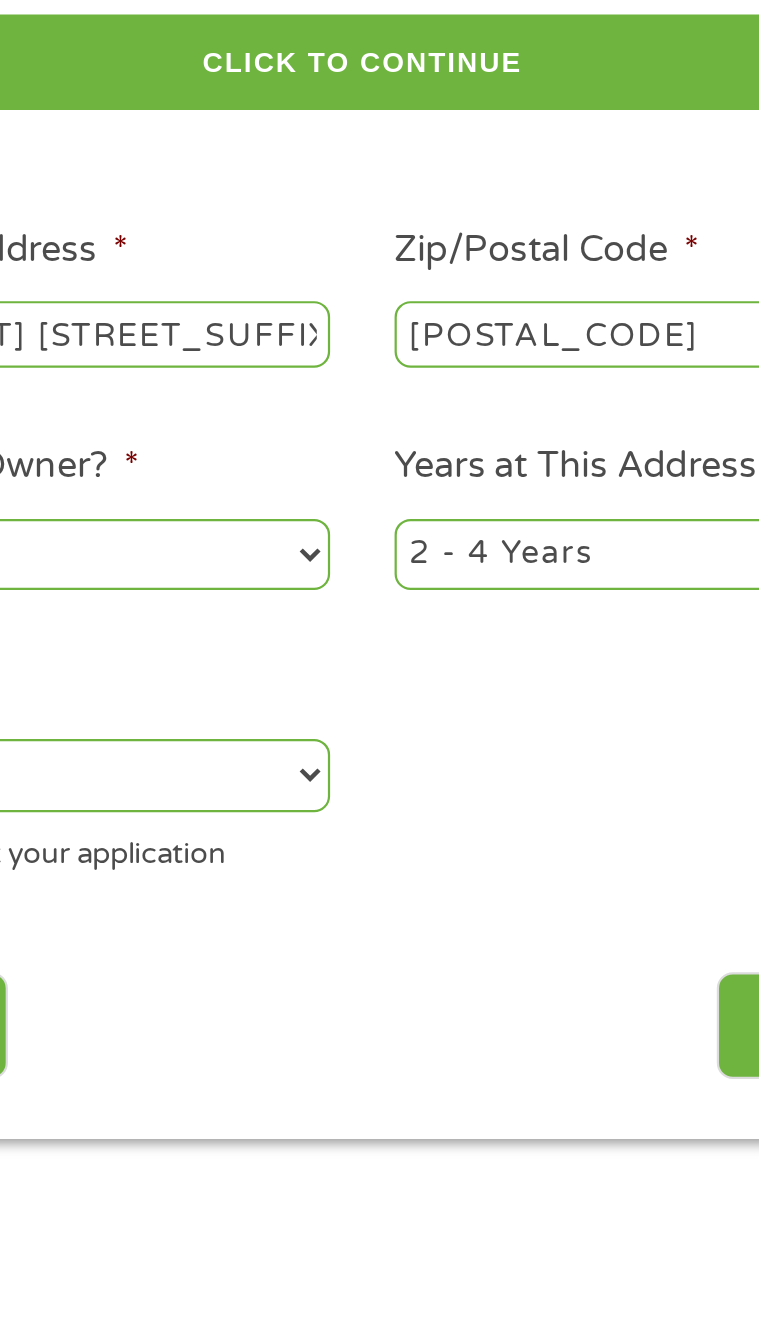 select on "60months" 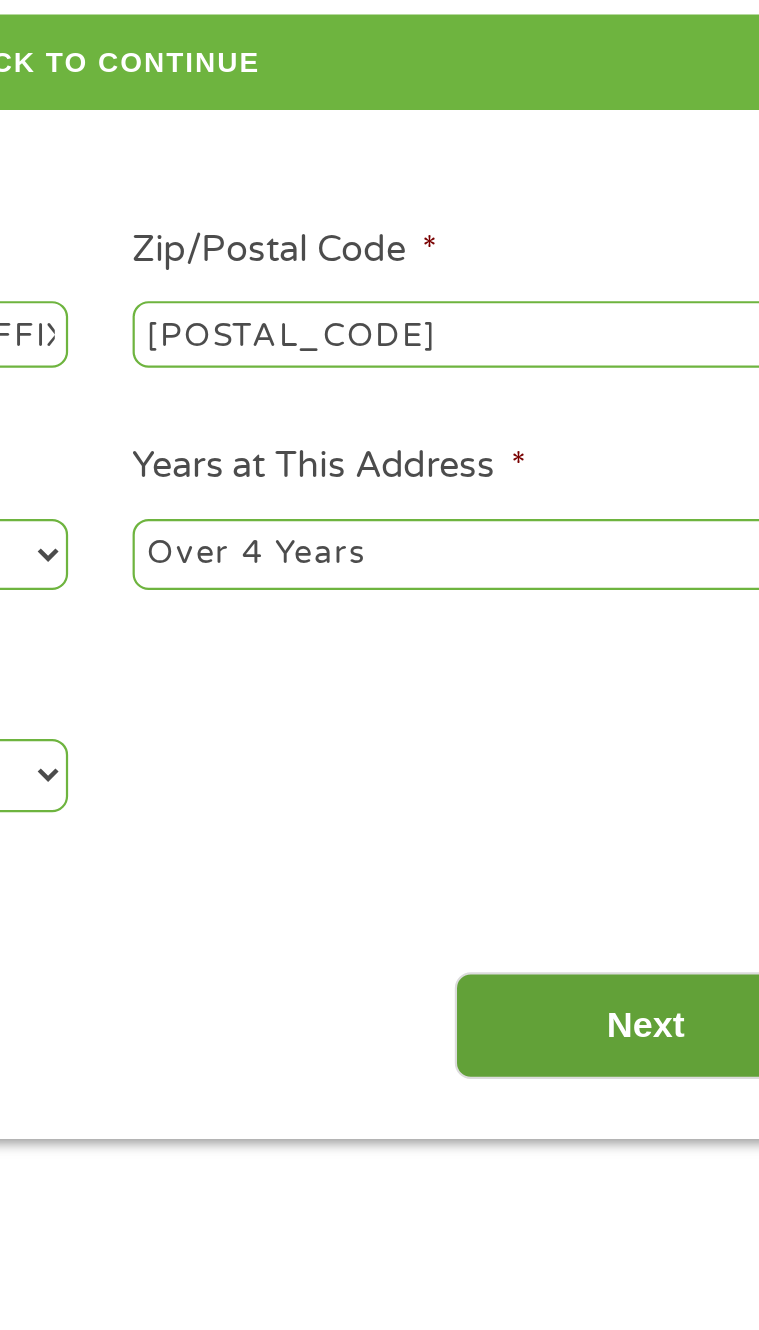 click on "Next" at bounding box center (624, 824) 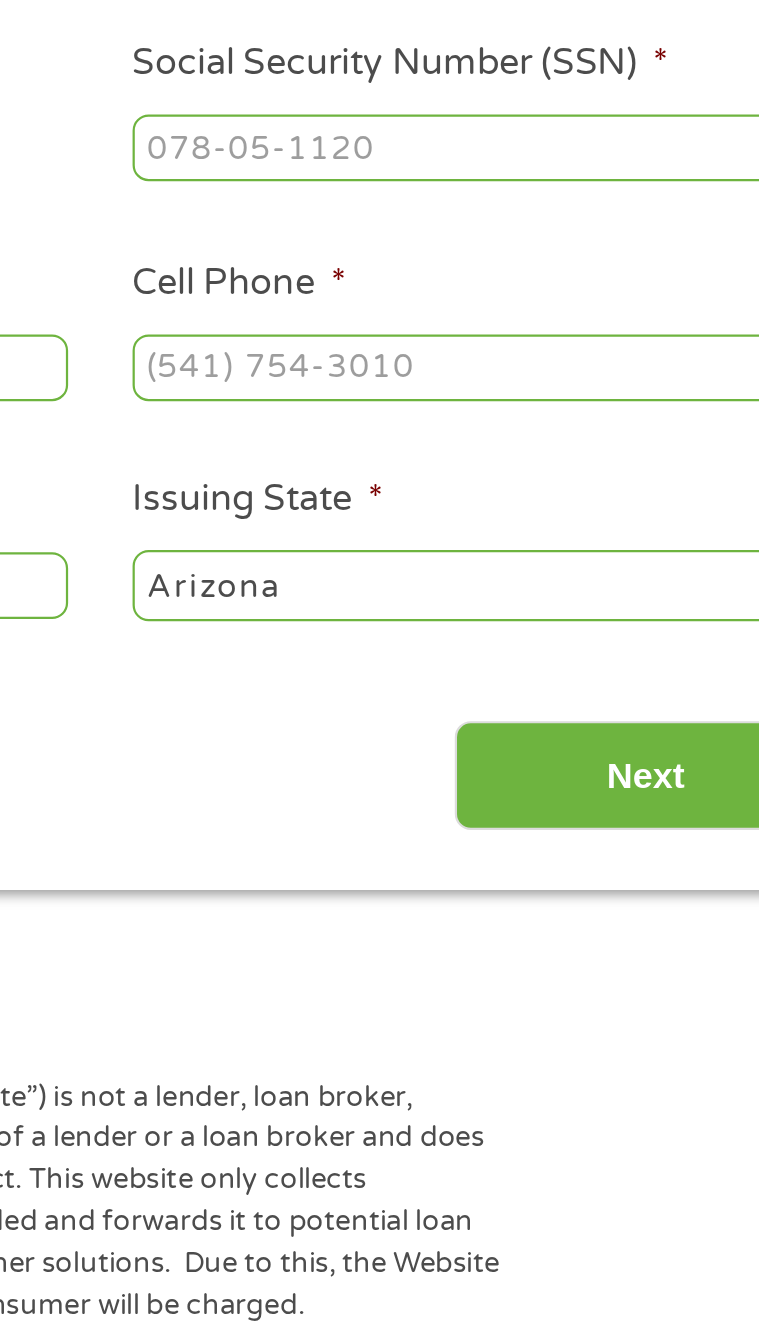 scroll, scrollTop: 8, scrollLeft: 8, axis: both 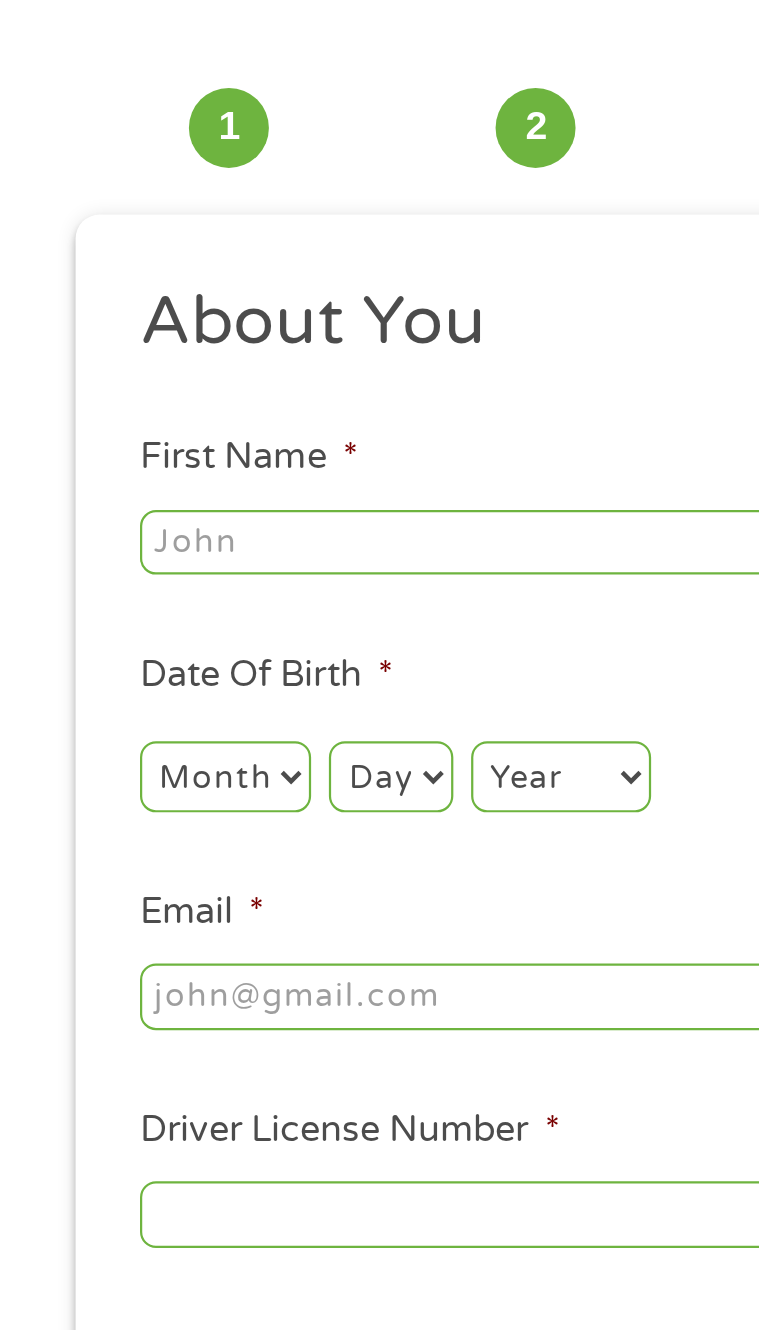 click on "First Name *" at bounding box center (214, 320) 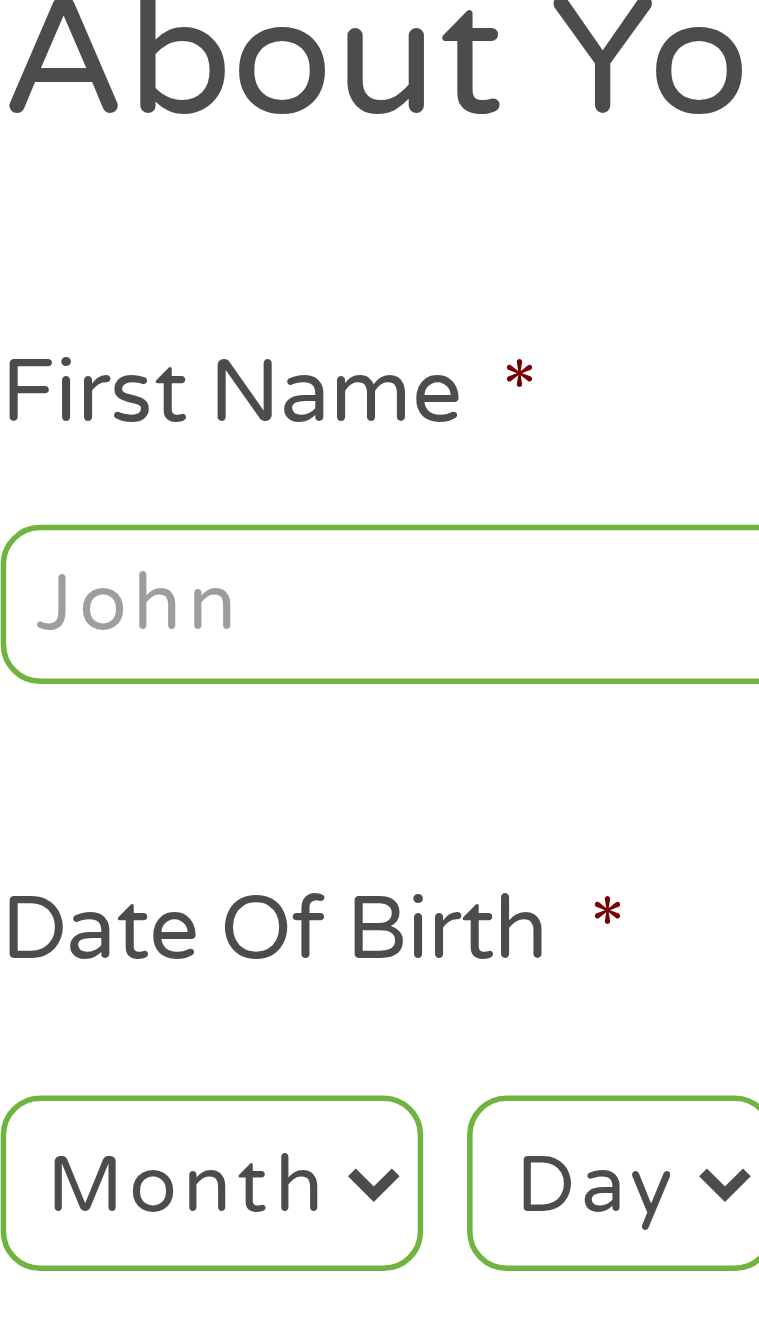 type on "[FIRST]" 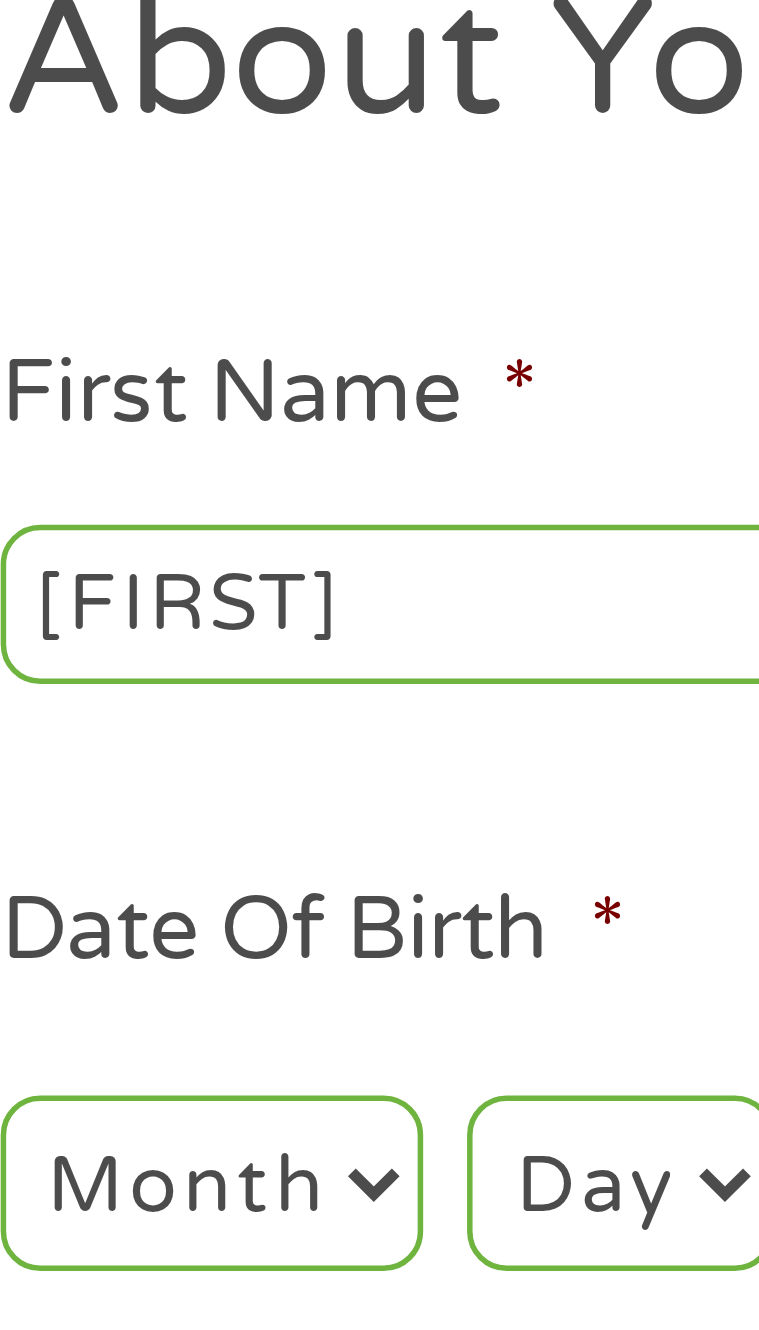 type on "[FIRST]" 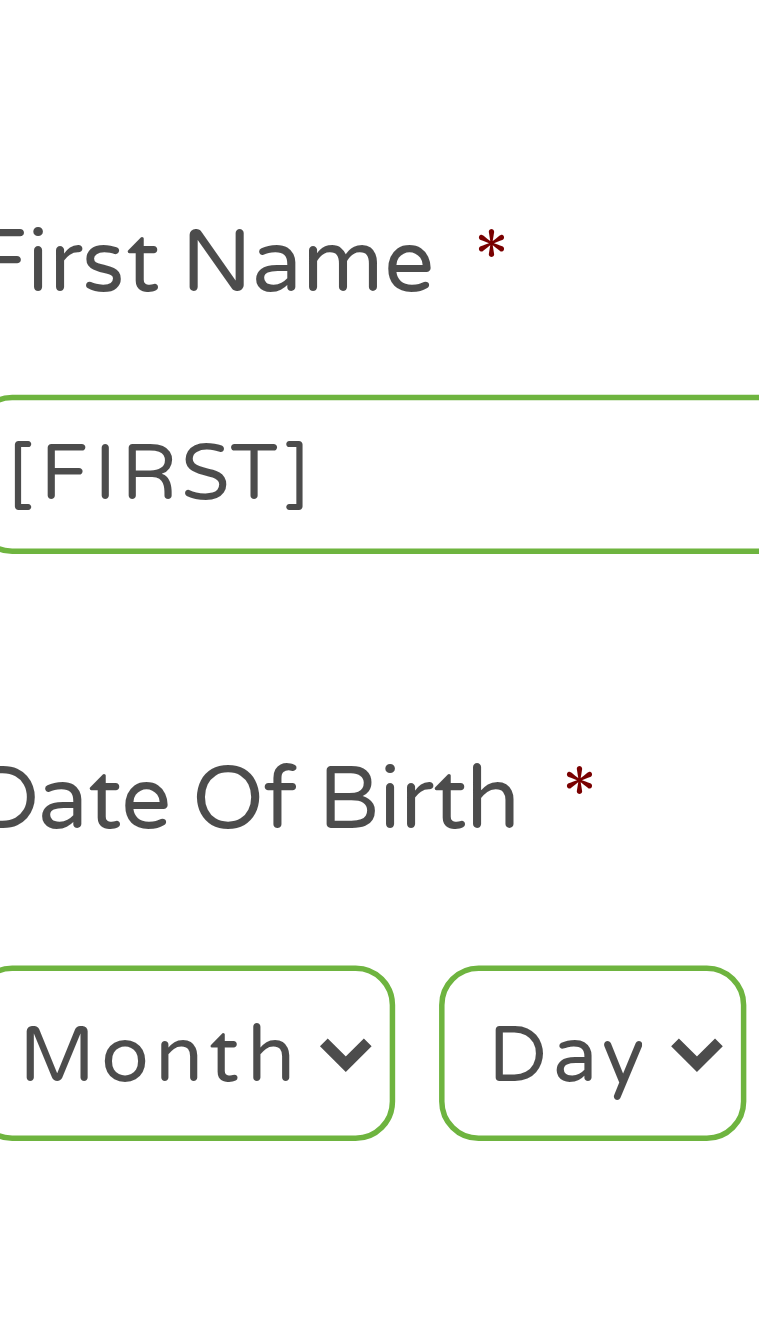 click on "Month 1 2 3 4 5 6 7 8 9 10 11 12" at bounding box center [101, 425] 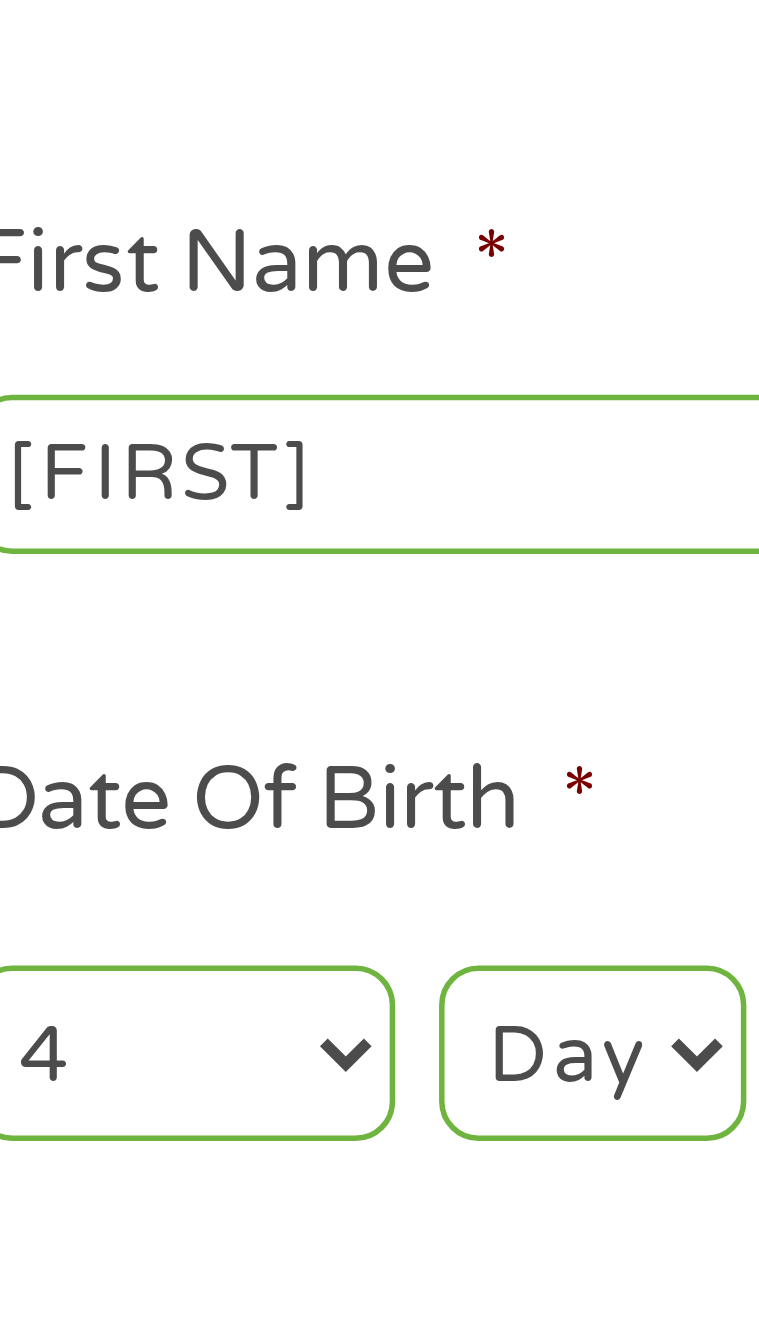 click on "Day 1 2 3 4 5 6 7 8 9 10 11 12 13 14 15 16 17 18 19 20 21 22 23 24 25 26 27 28 29 30 31" at bounding box center [175, 425] 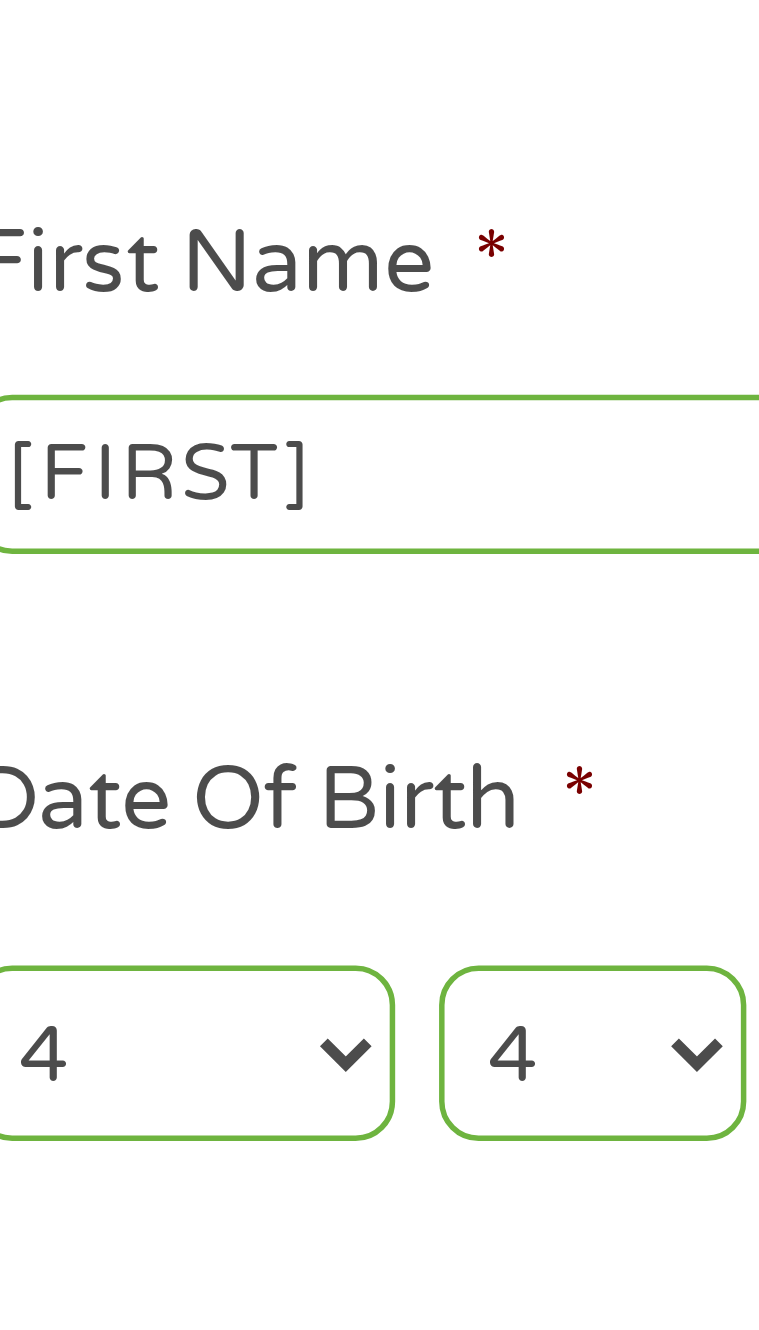 click on "Month 1 2 3 4 5 6 7 8 9 10 11 12" at bounding box center (101, 425) 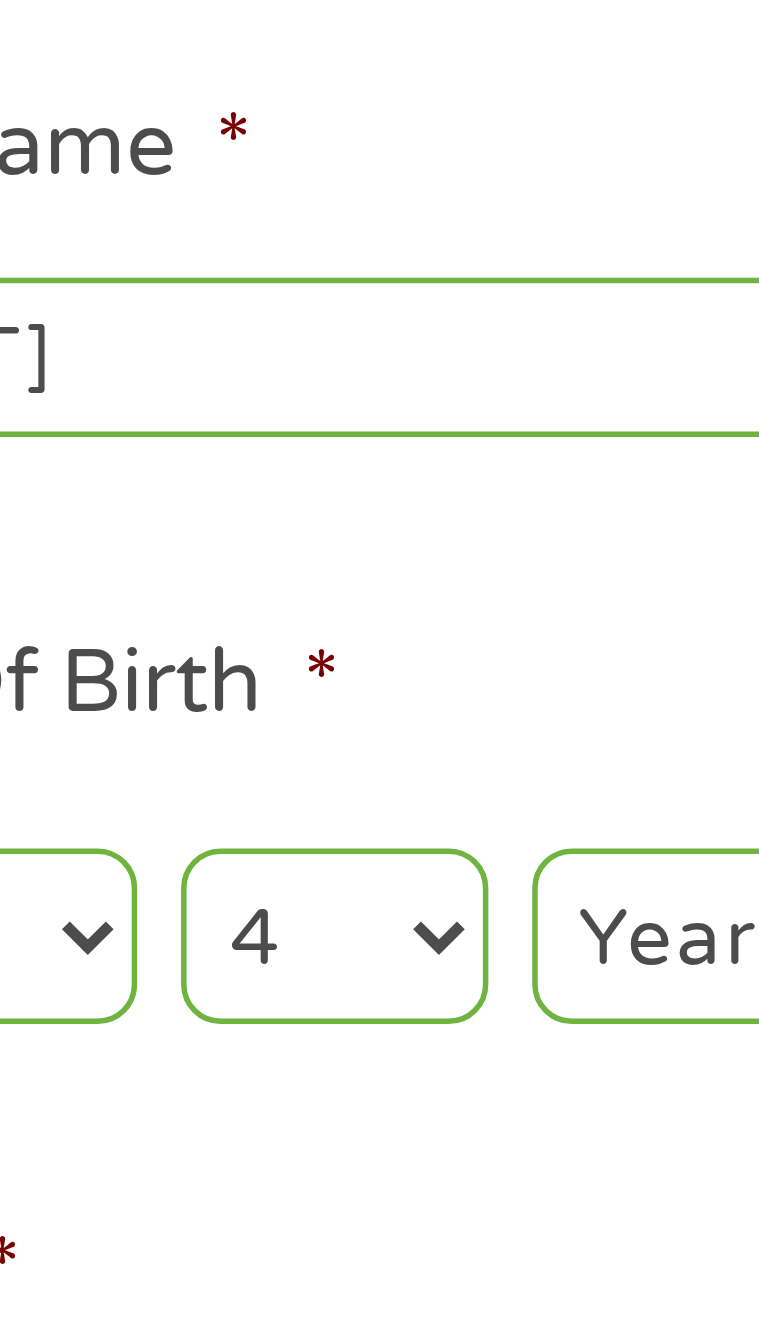 scroll, scrollTop: 15, scrollLeft: 0, axis: vertical 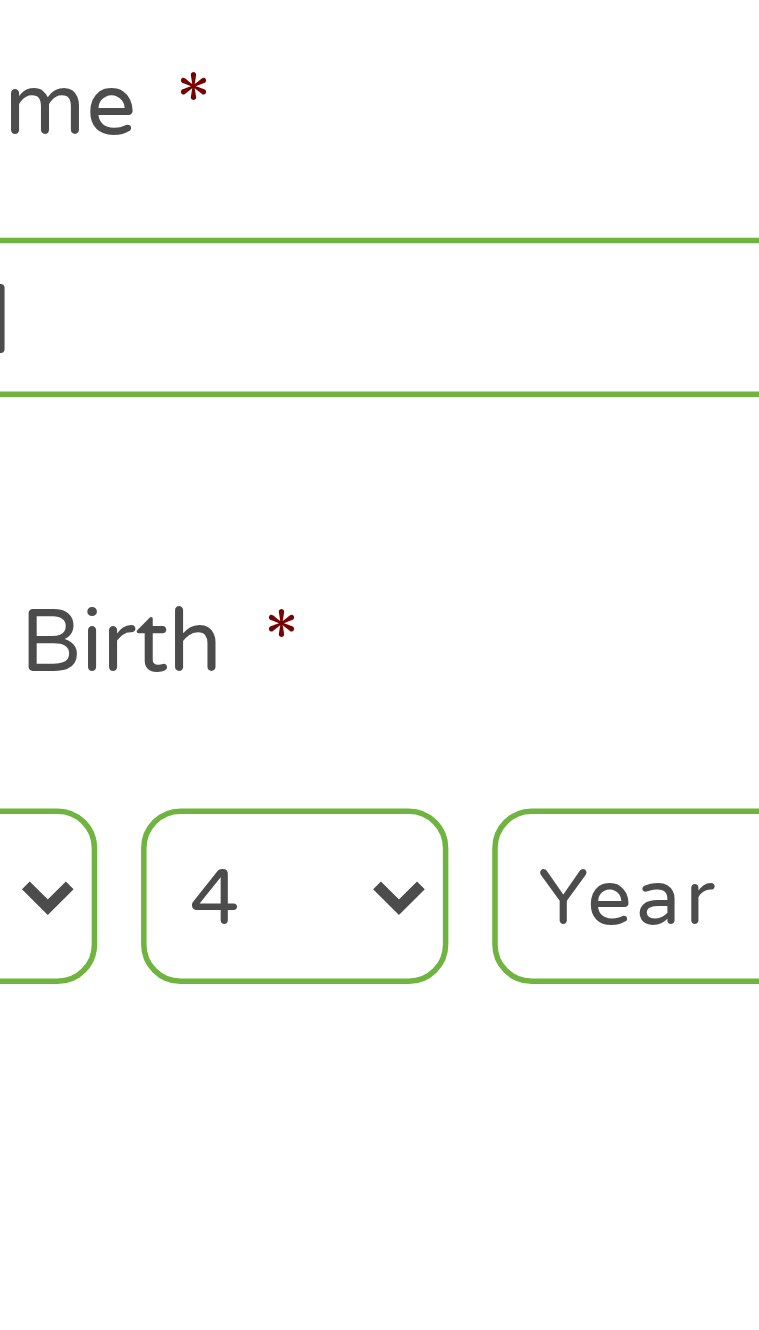 click on "Year 2007 2006 2005 2004 2003 2002 2001 2000 1999 1998 1997 1996 1995 1994 1993 1992 1991 1990 1989 1988 1987 1986 1985 1984 1983 1982 1981 1980 1979 1978 1977 1976 1975 1974 1973 1972 1971 1970 1969 1968 1967 1966 1965 1964 1963 1962 1961 1960 1959 1958 1957 1956 1955 1954 1953 1952 1951 1950 1949 1948 1947 1946 1945 1944 1943 1942 1941 1940 1939 1938 1937 1936 1935 1934 1933 1932 1931 1930 1929 1928 1927 1926 1925 1924 1923 1922 1921 1920" at bounding box center (252, 425) 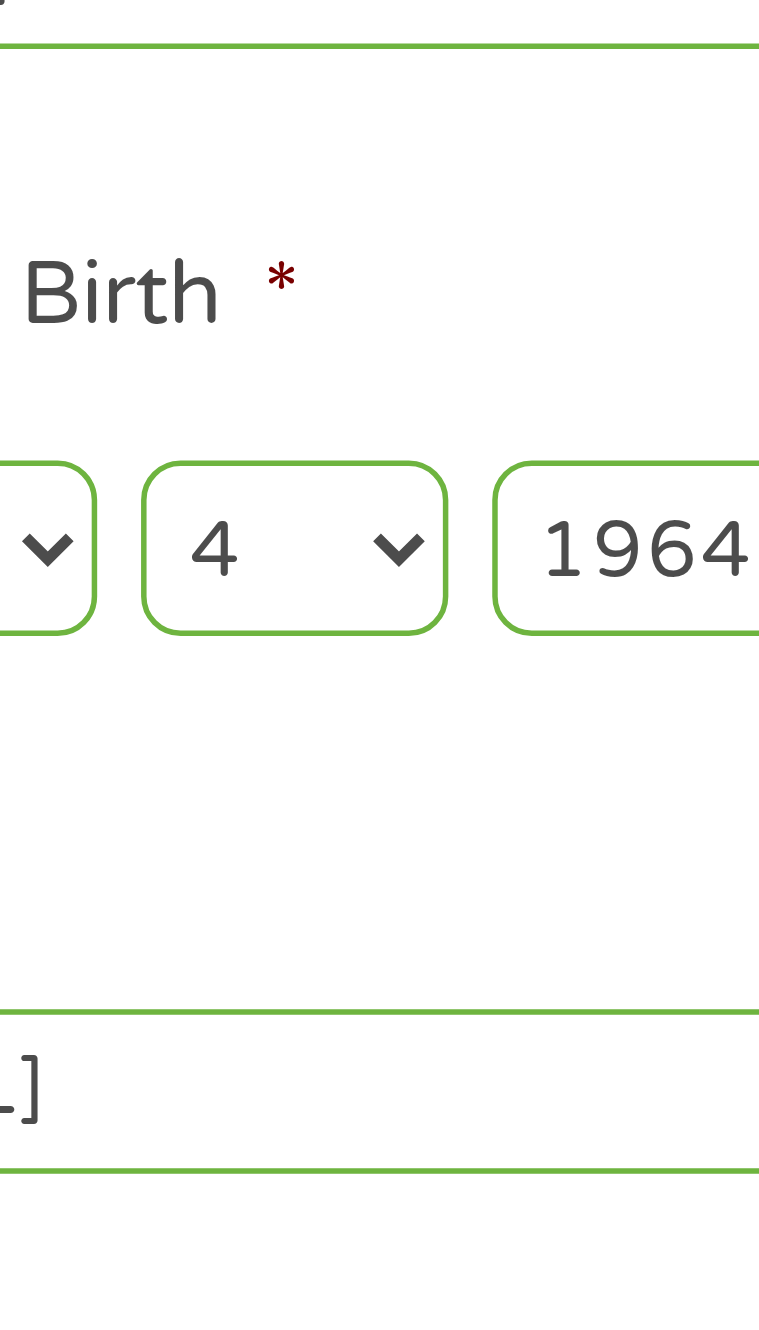 scroll, scrollTop: 15, scrollLeft: 0, axis: vertical 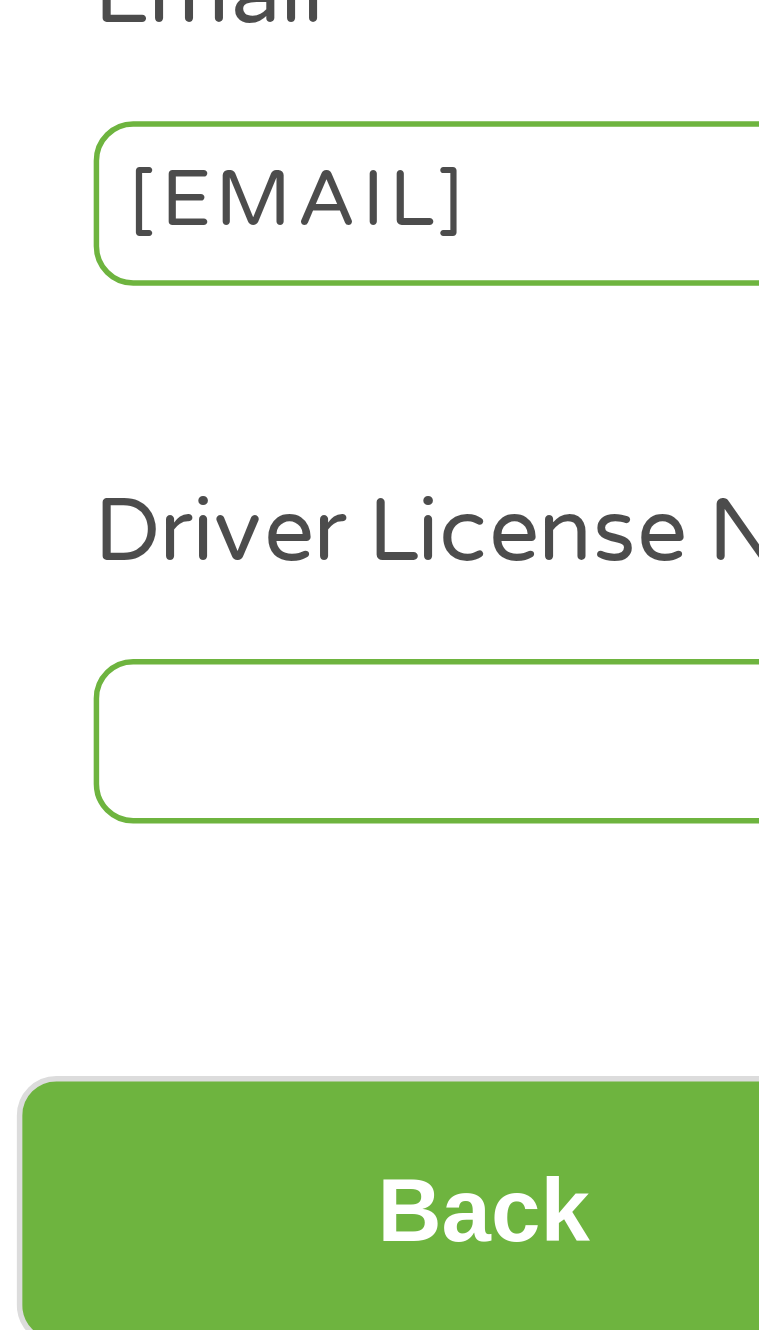 click on "Driver License Number *" at bounding box center [214, 622] 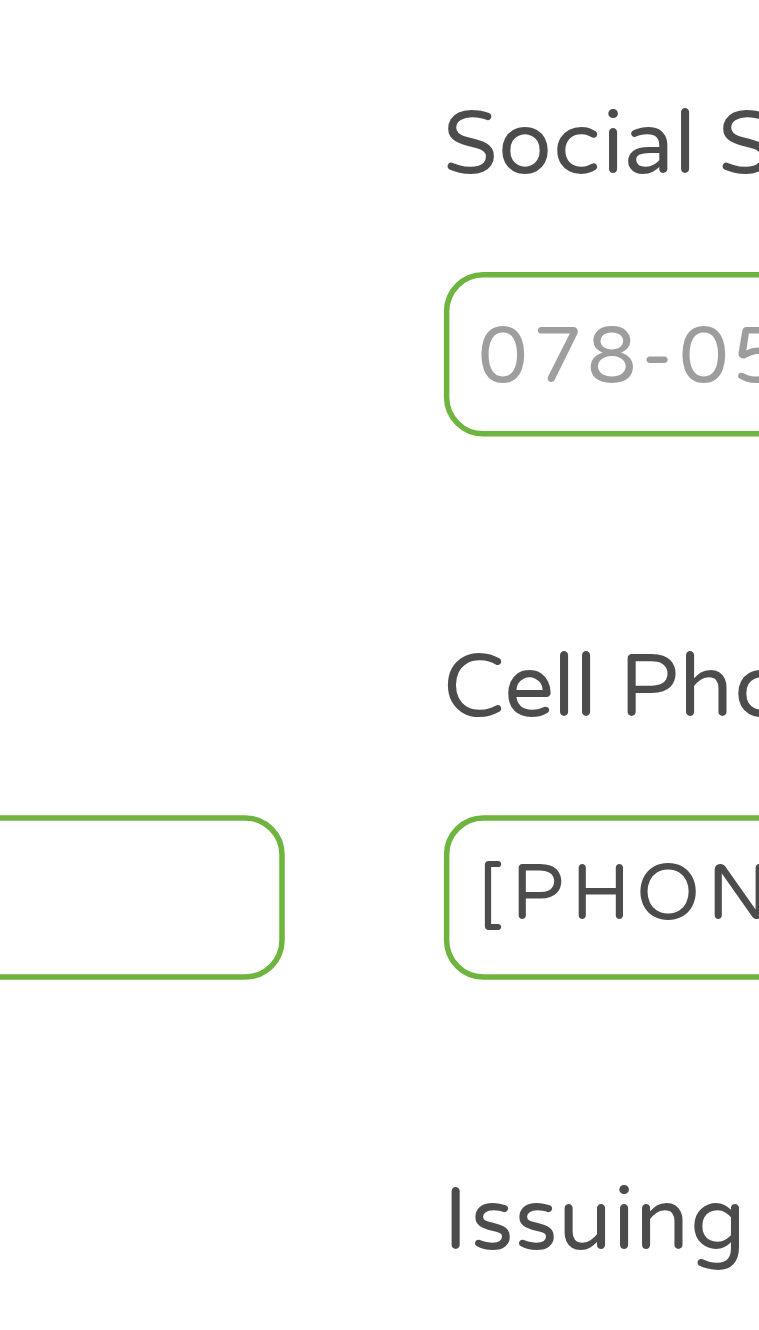 scroll, scrollTop: 15, scrollLeft: 0, axis: vertical 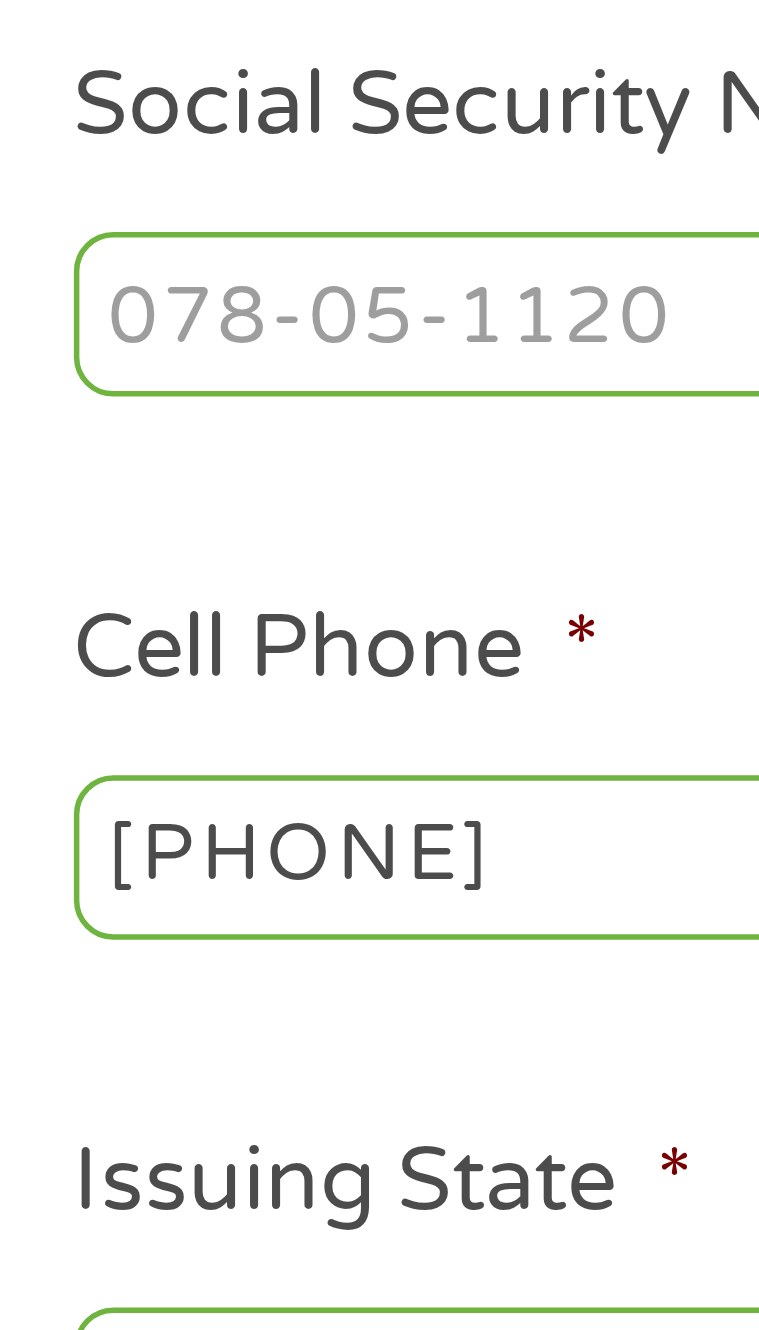 type on "[DRIVER_LICENSE]" 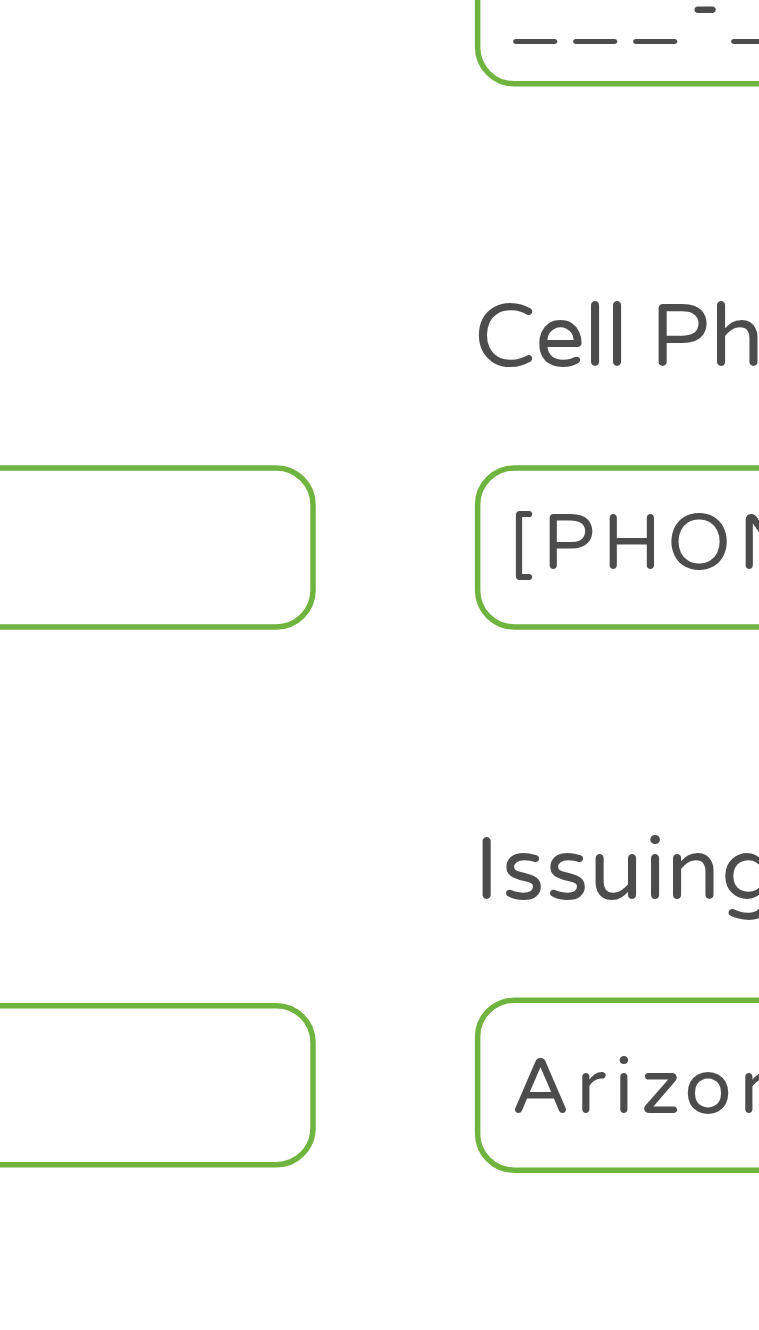 scroll, scrollTop: 15, scrollLeft: 0, axis: vertical 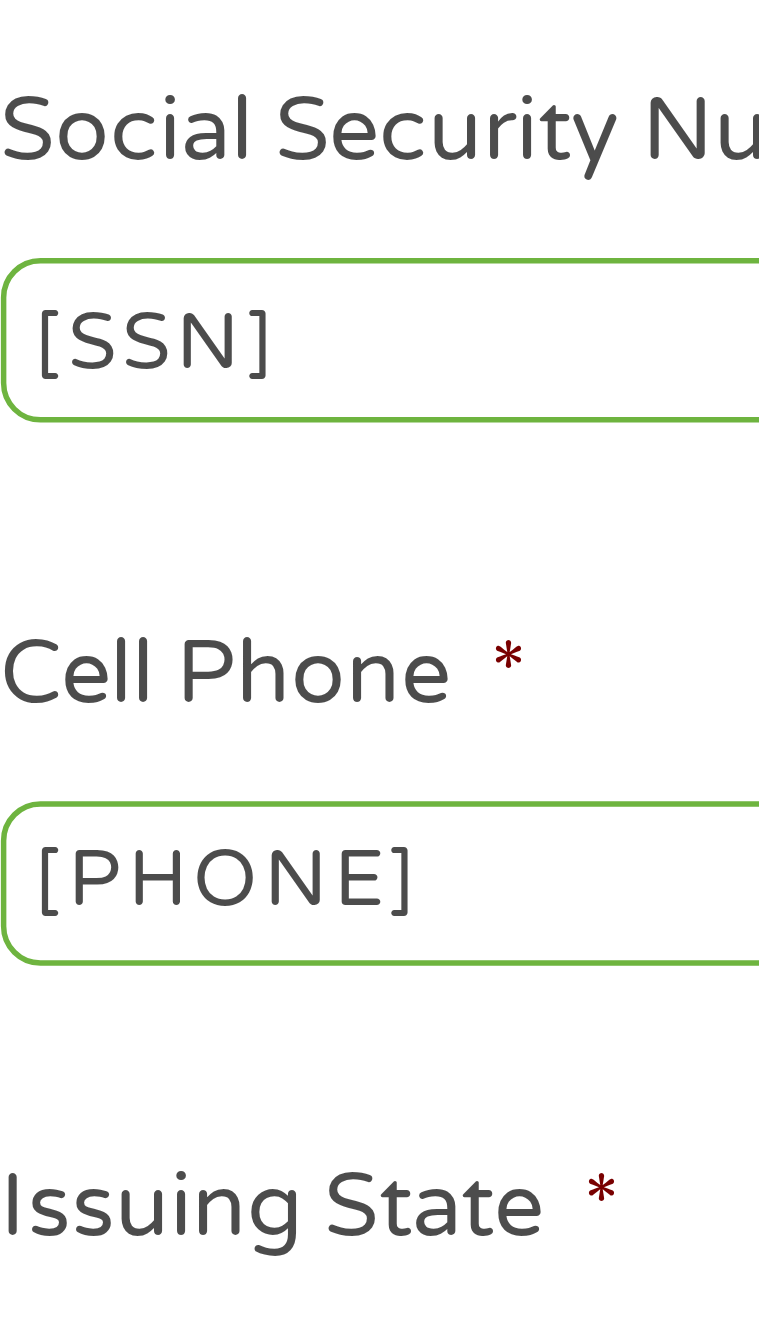 type on "[SSN]" 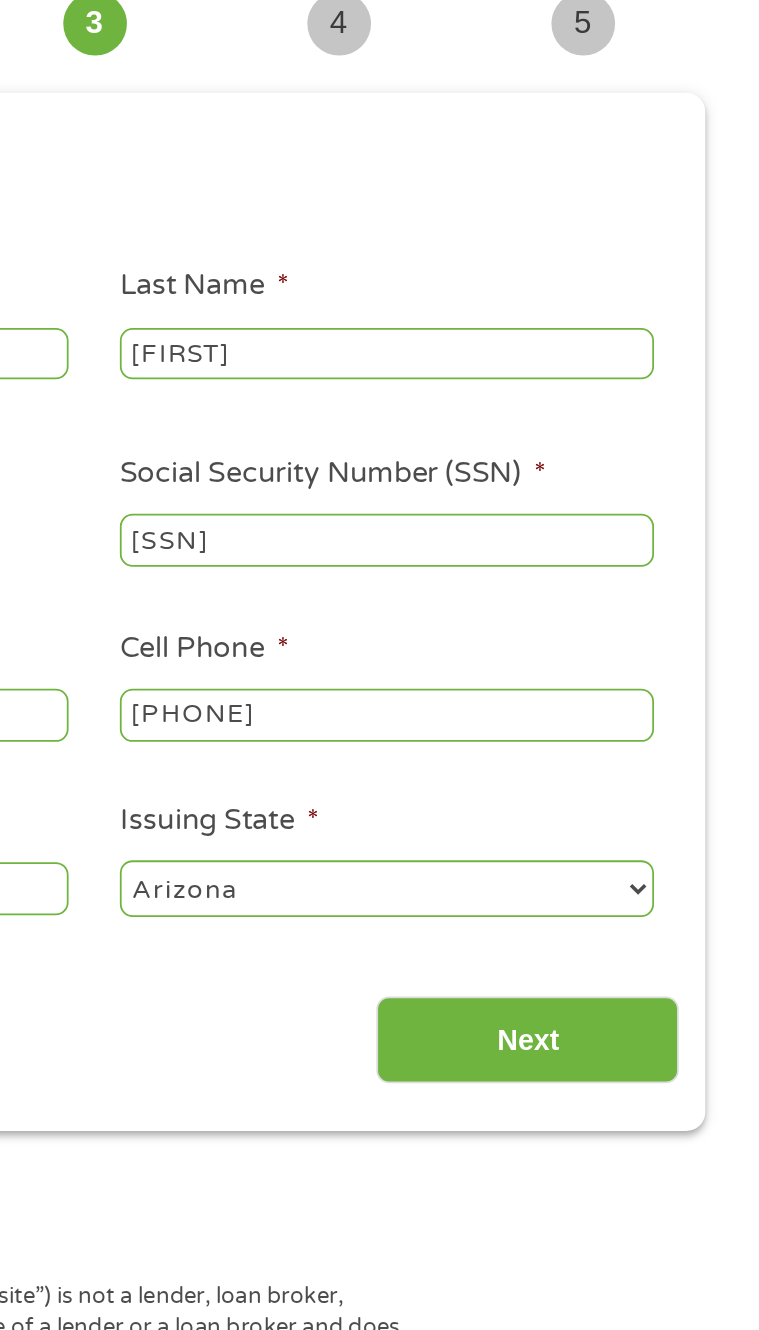 scroll, scrollTop: 15, scrollLeft: 0, axis: vertical 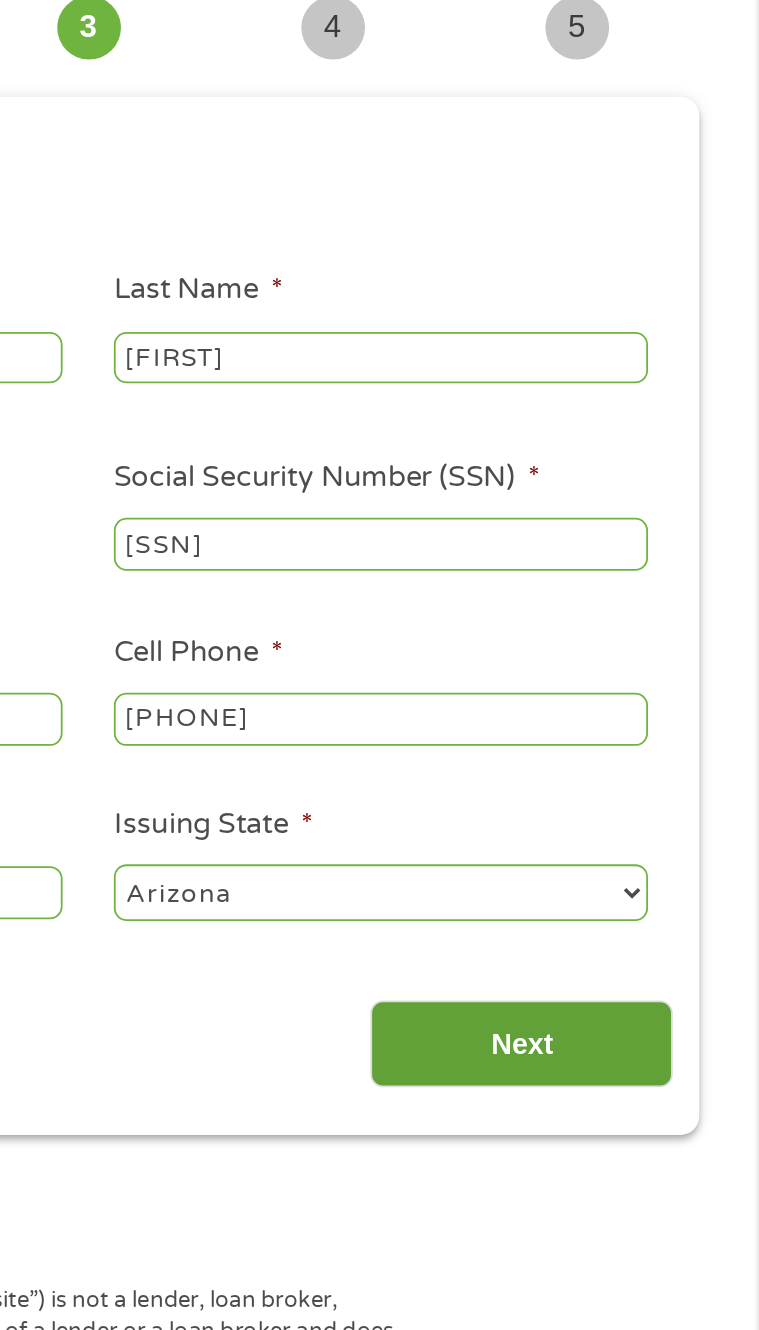 click on "Next" at bounding box center (624, 707) 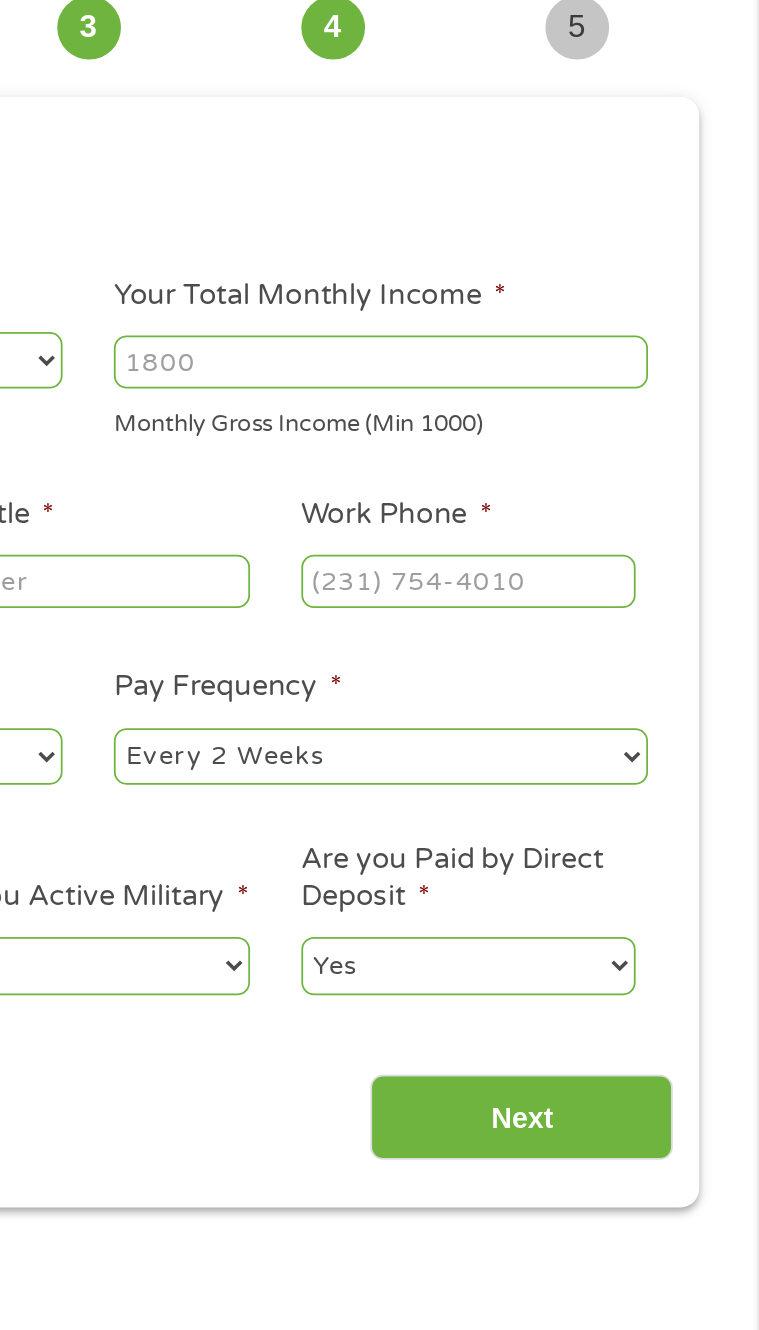 scroll, scrollTop: 8, scrollLeft: 8, axis: both 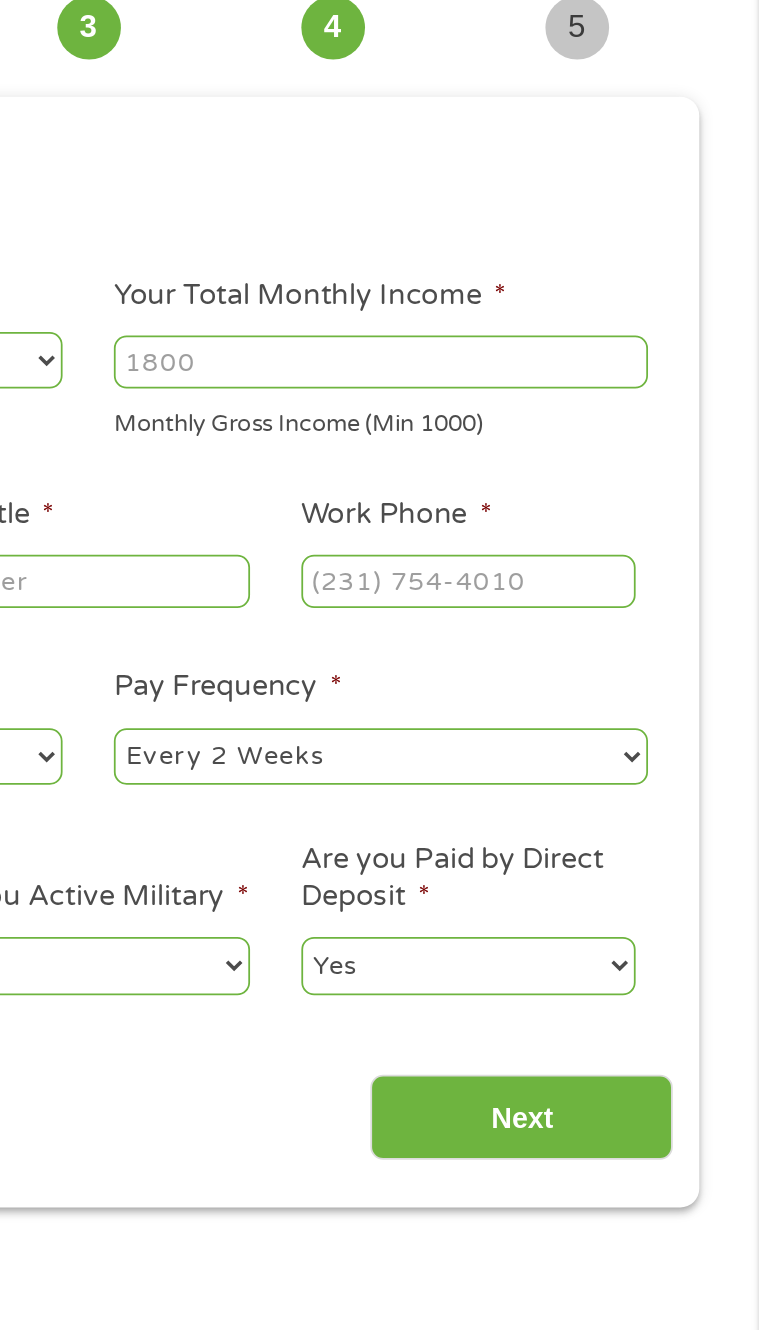 click on "Your Total Monthly Income *" at bounding box center [545, 322] 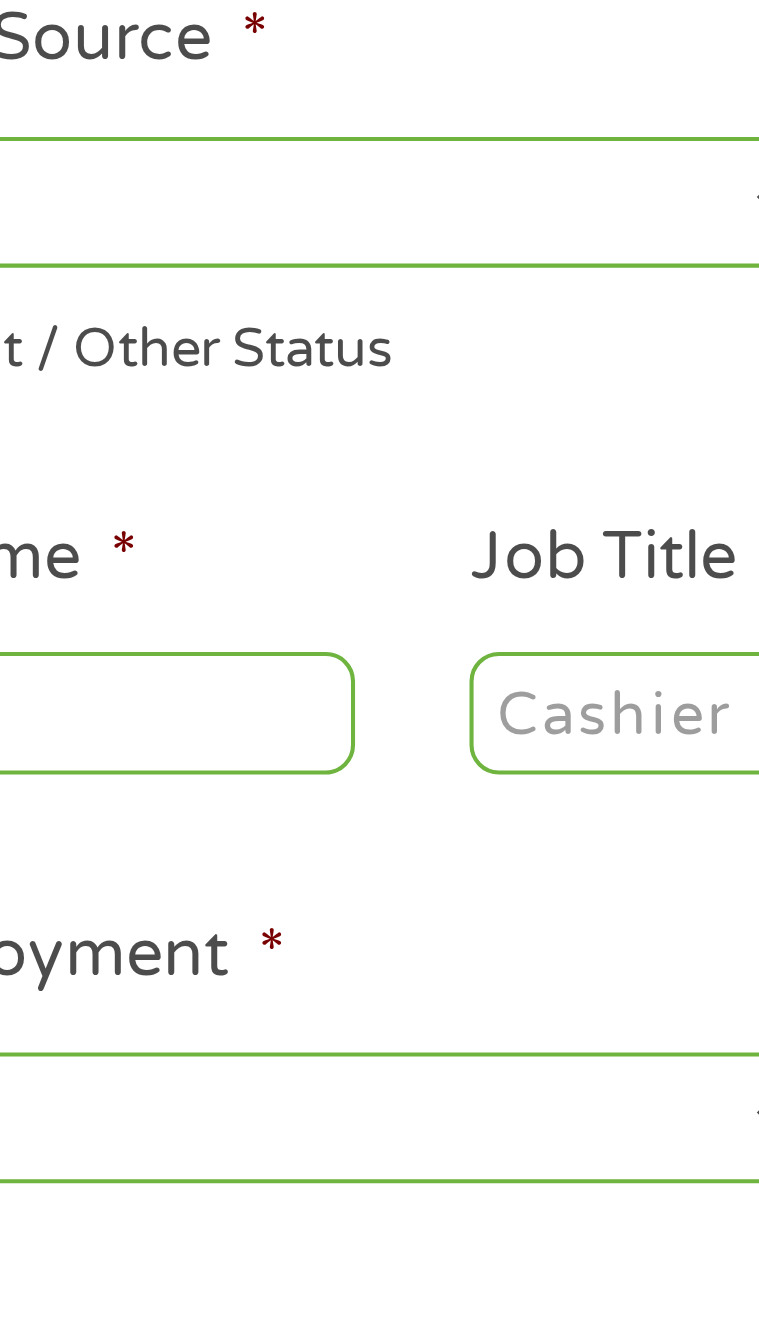 scroll, scrollTop: 15, scrollLeft: 0, axis: vertical 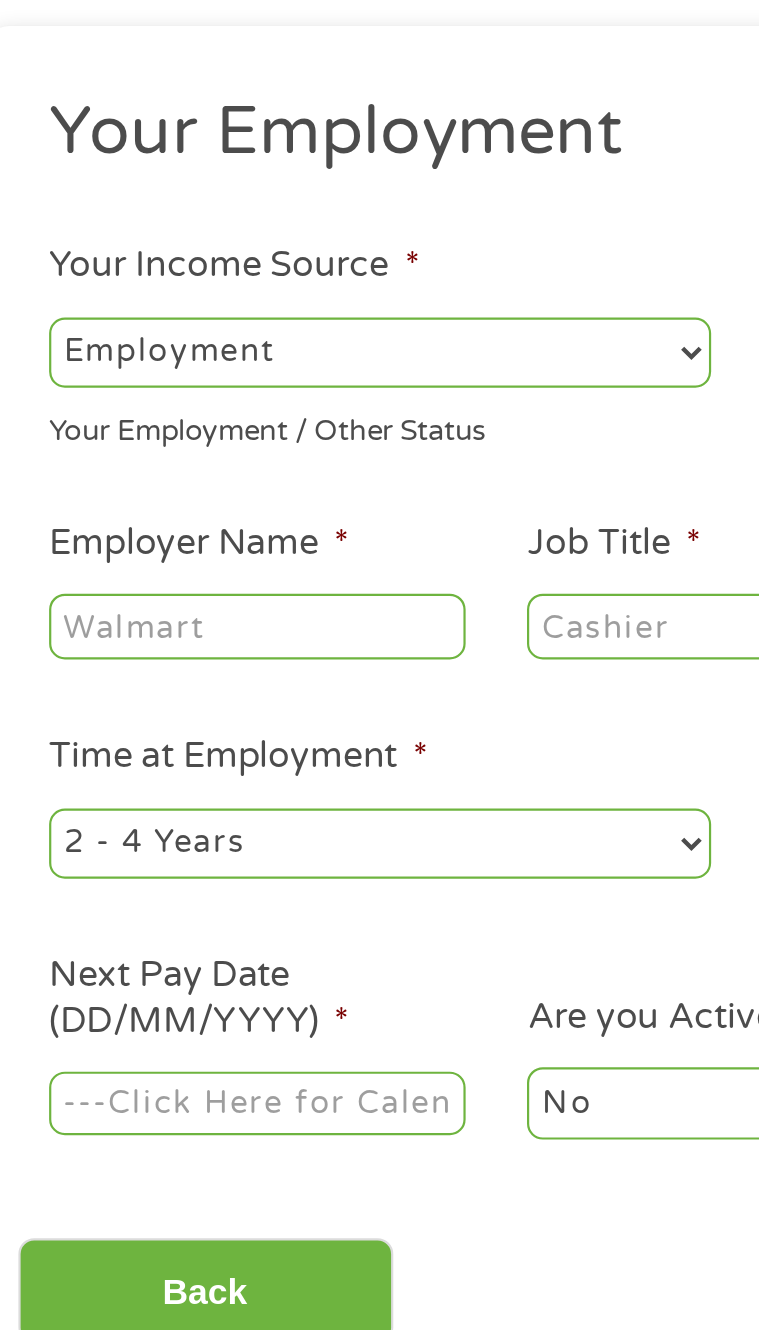 type on "2300" 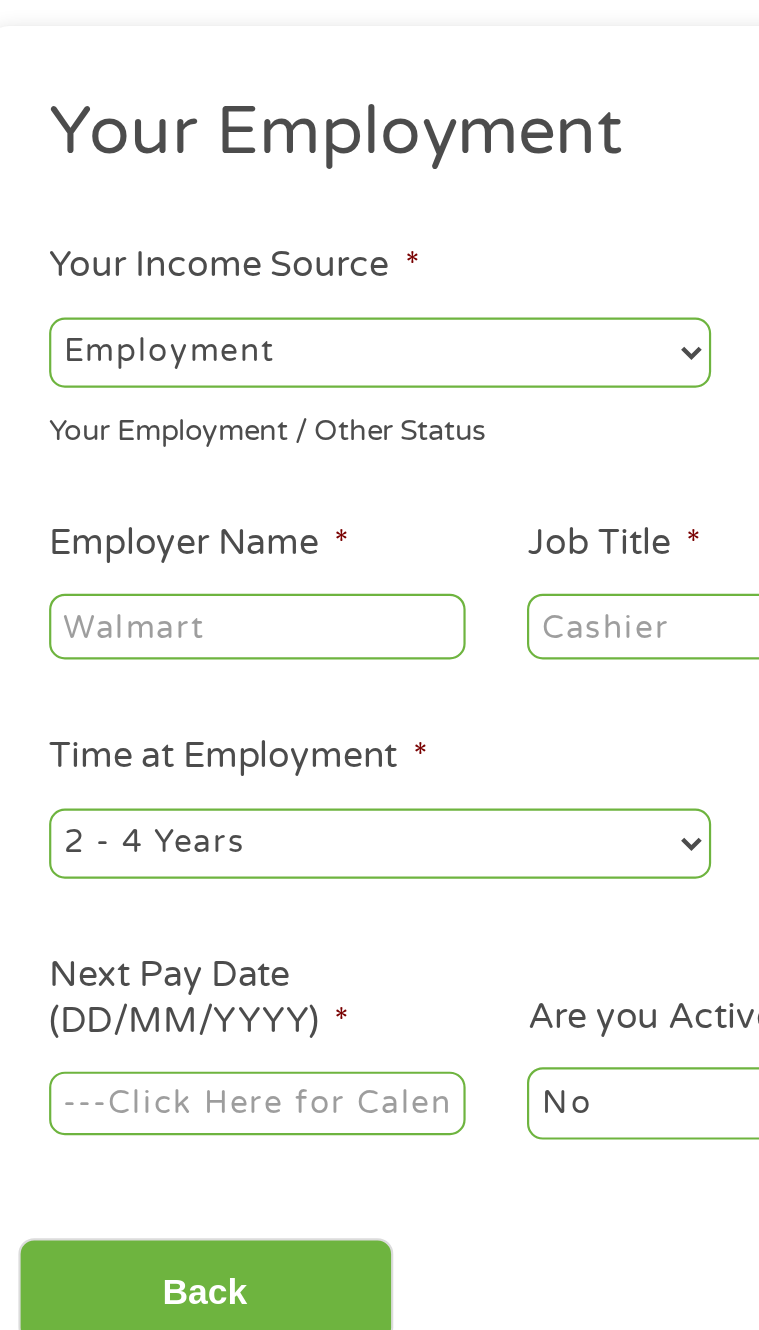 select on "benefits" 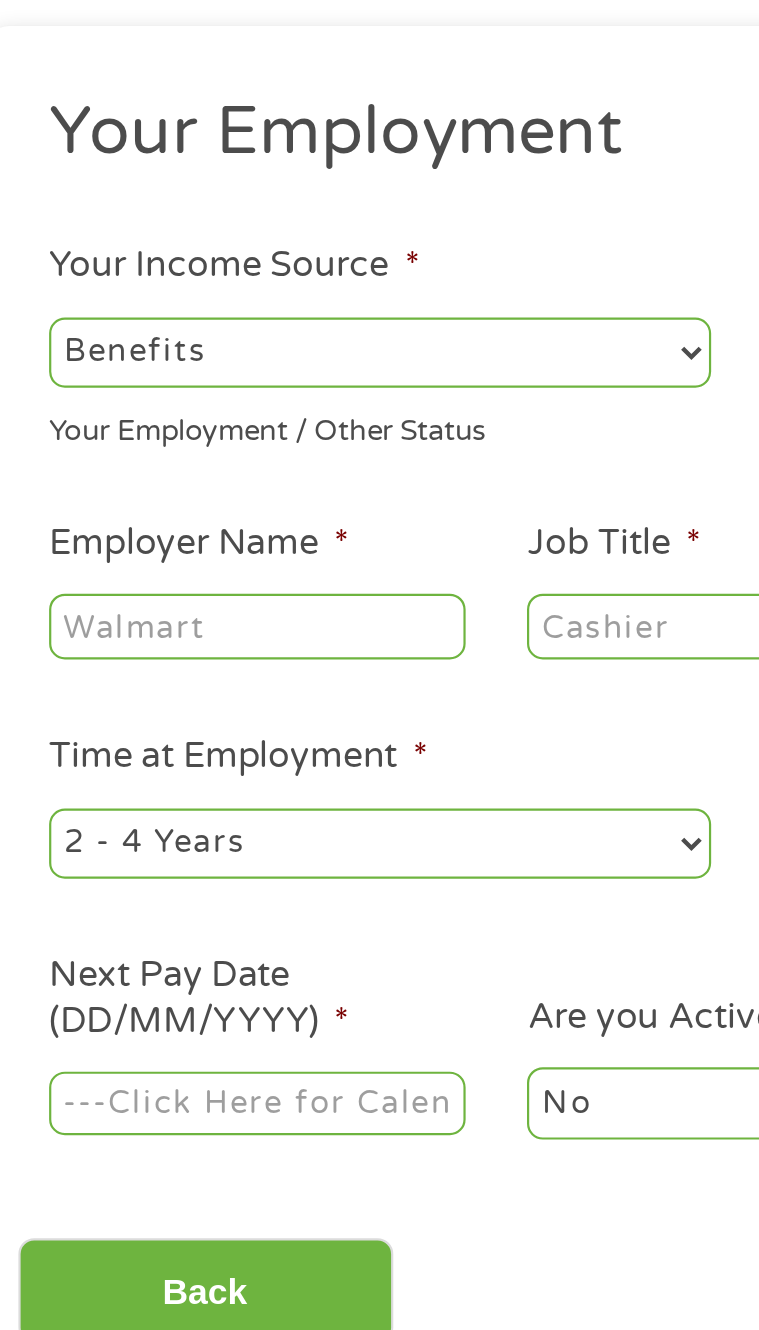 type on "Other" 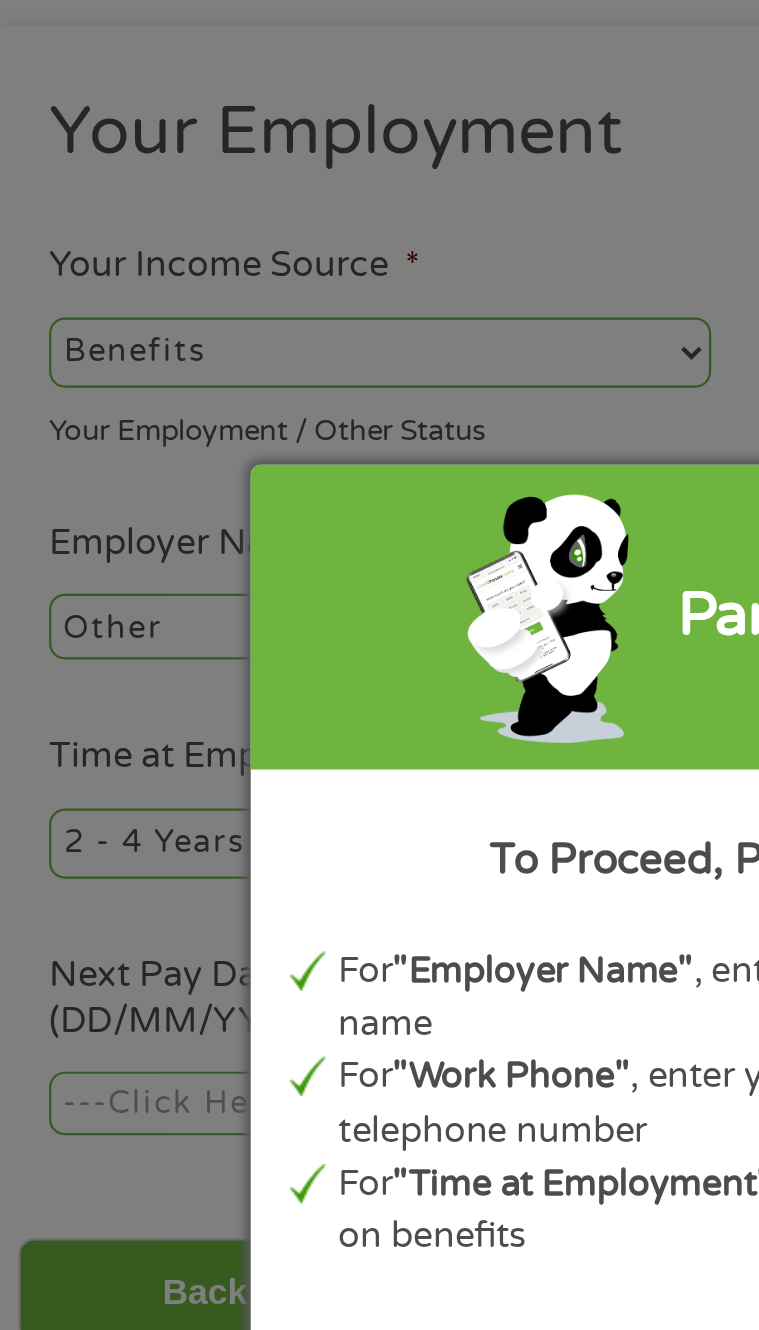 click on "Panda Tips To Proceed, Please Enter: For  "Employer Name" , enter your benefit provider's name For  "Work Phone" , enter your benefit provider's telephone number For  "Time at Employment" , enter amount of time on benefits Did you mean "Employment" as income source? Change to Employment Continue with selection" at bounding box center [379, 665] 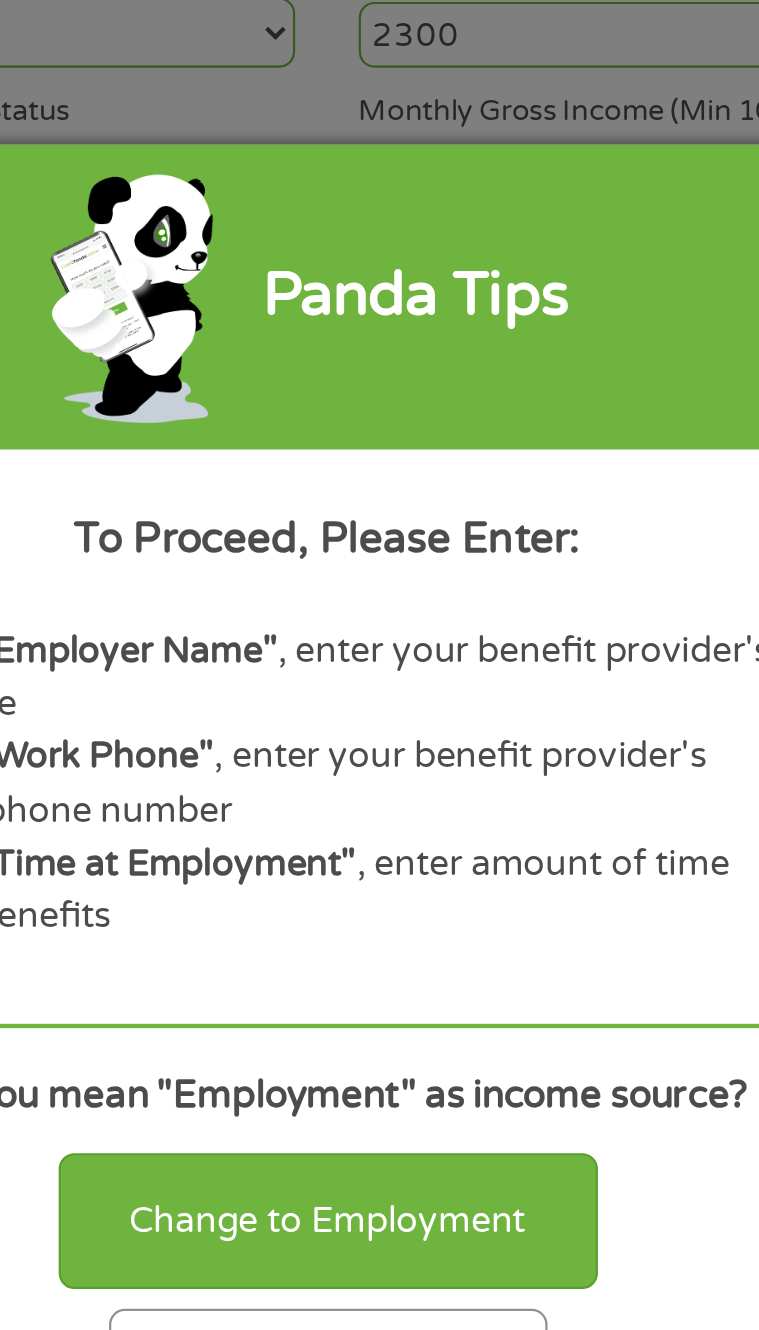 scroll, scrollTop: 15, scrollLeft: 0, axis: vertical 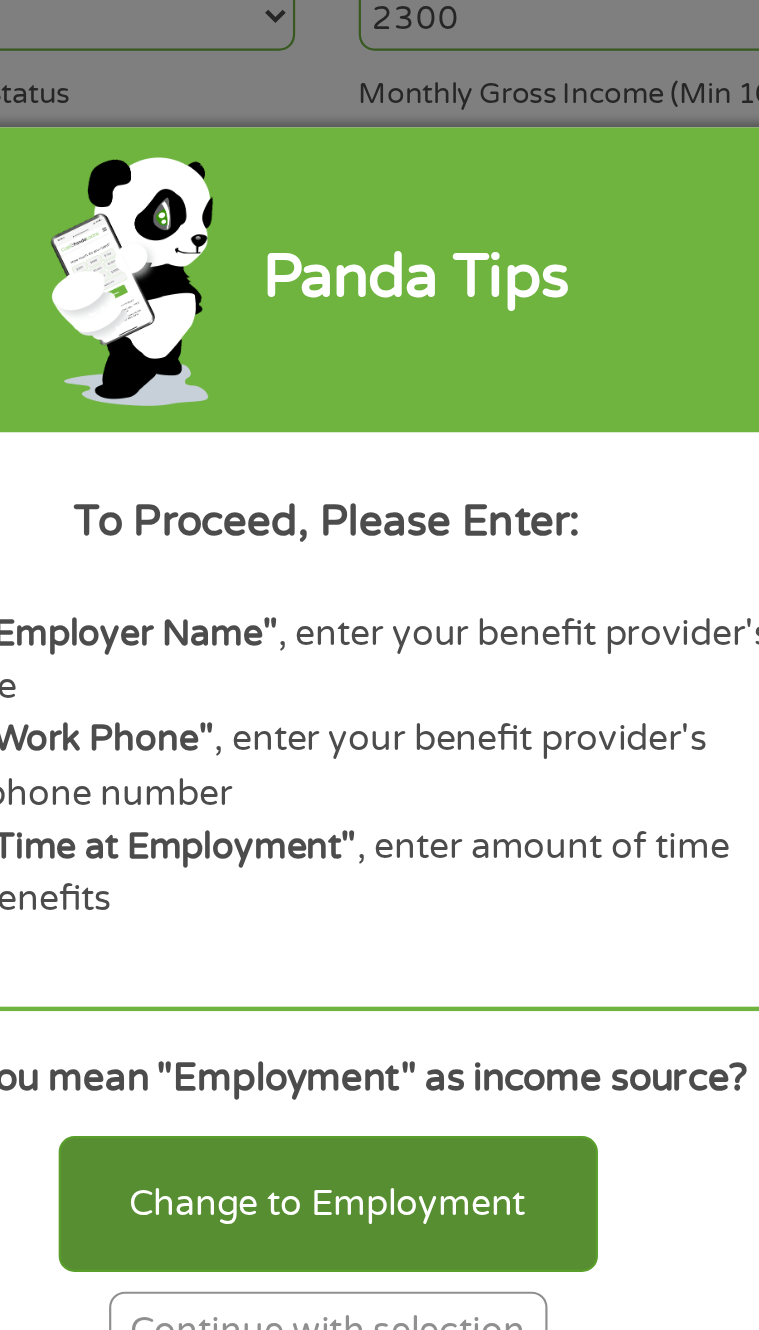 click on "Change to Employment" at bounding box center [380, 863] 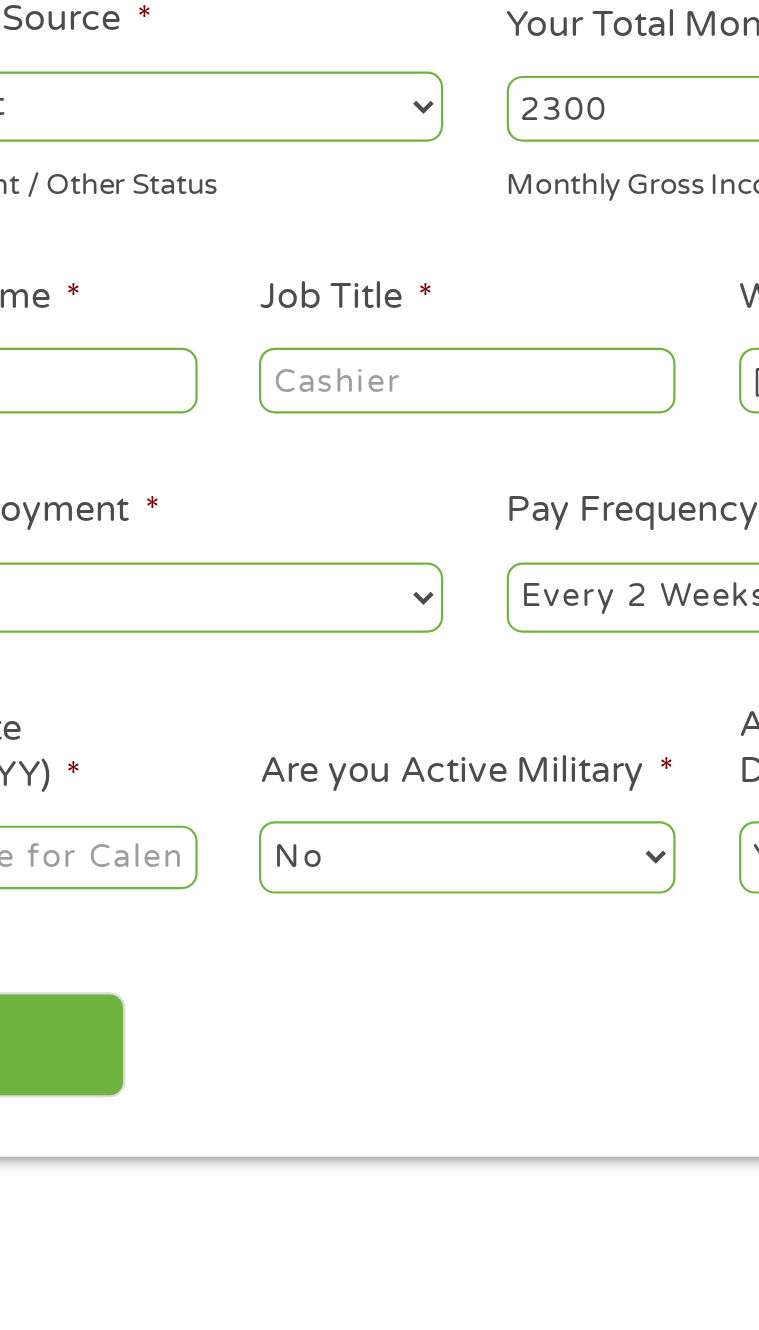 scroll, scrollTop: 15, scrollLeft: 0, axis: vertical 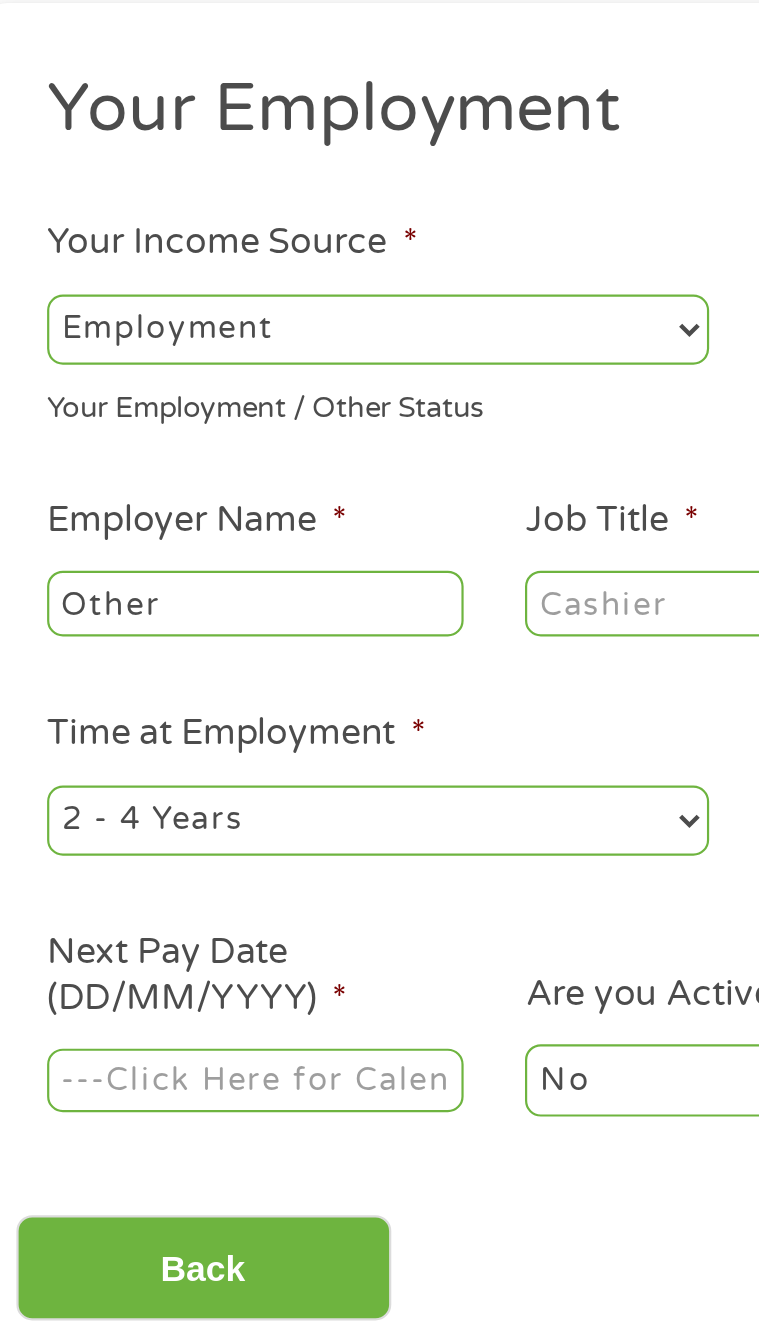 click on "Other" at bounding box center (158, 446) 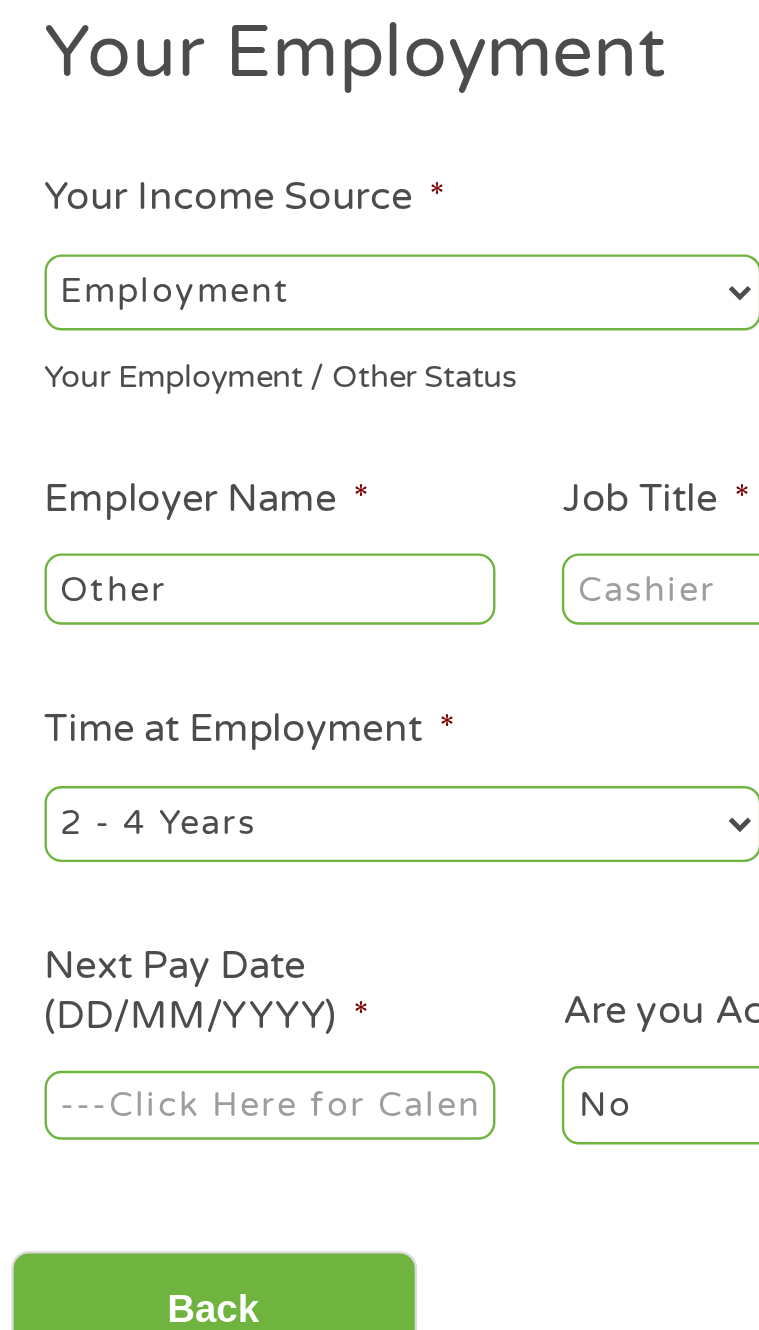scroll, scrollTop: 15, scrollLeft: 0, axis: vertical 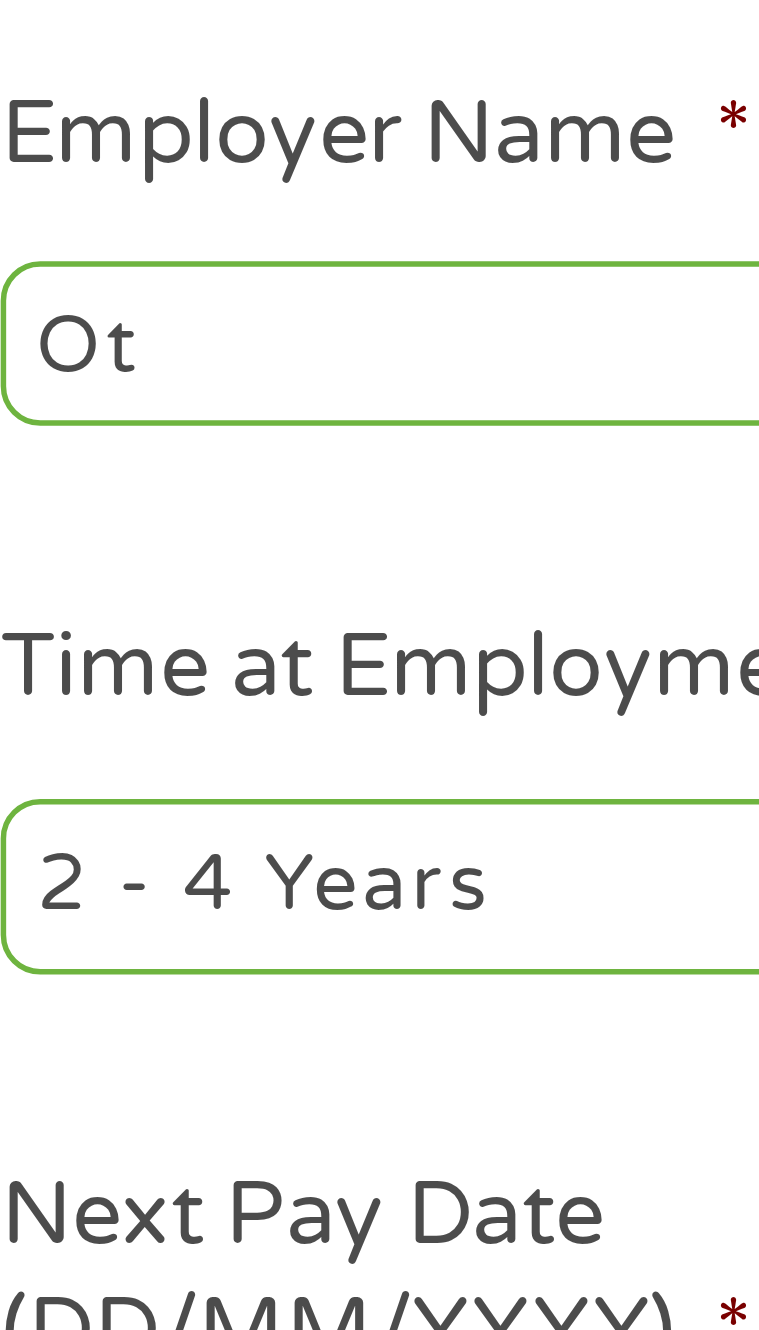 type on "O" 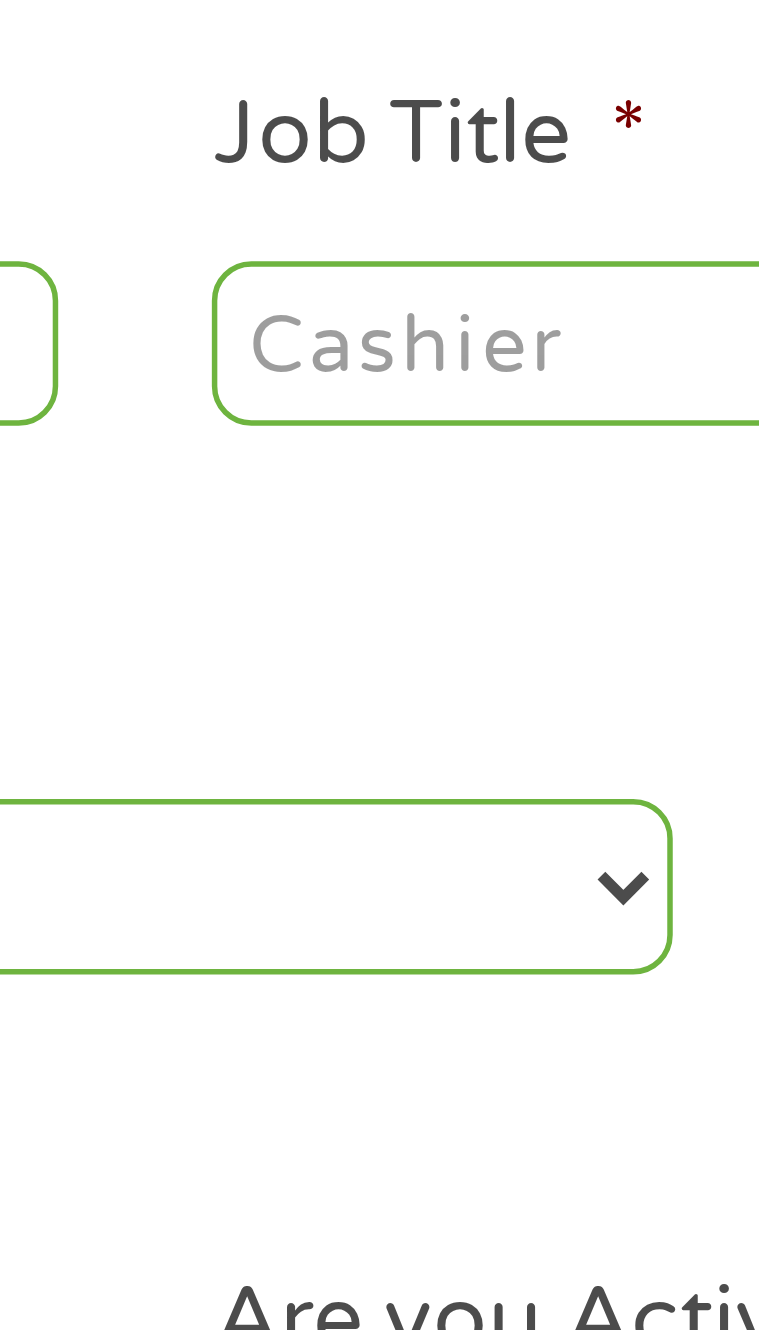 type on "[SSDI]" 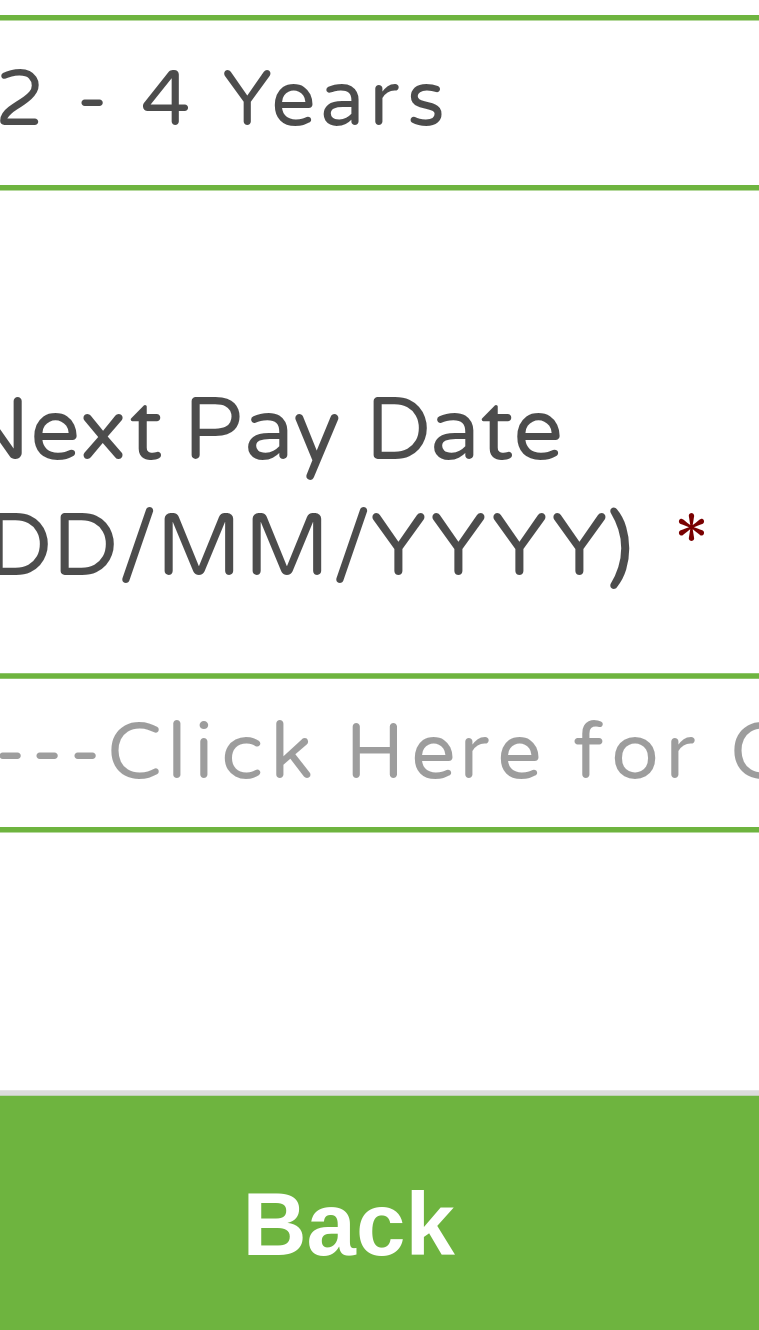 scroll, scrollTop: 15, scrollLeft: 0, axis: vertical 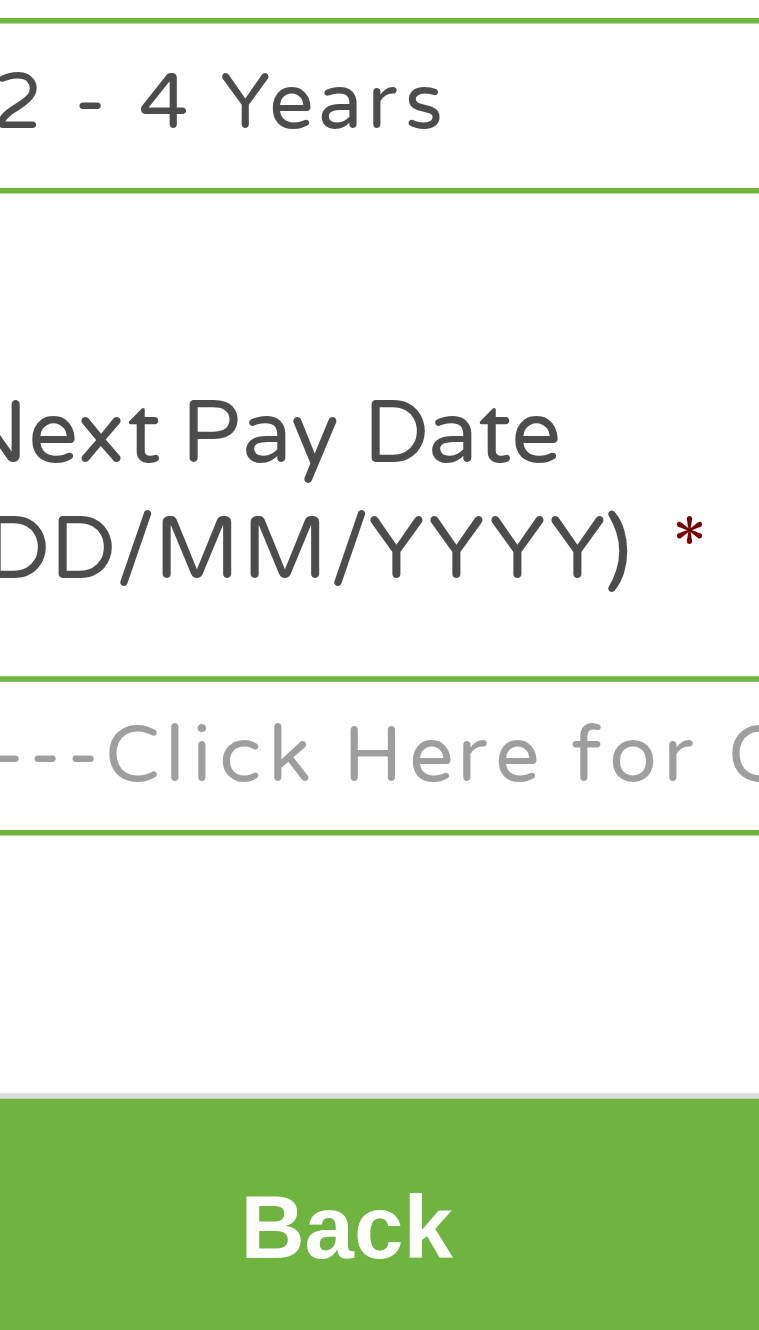 type on "Disabled" 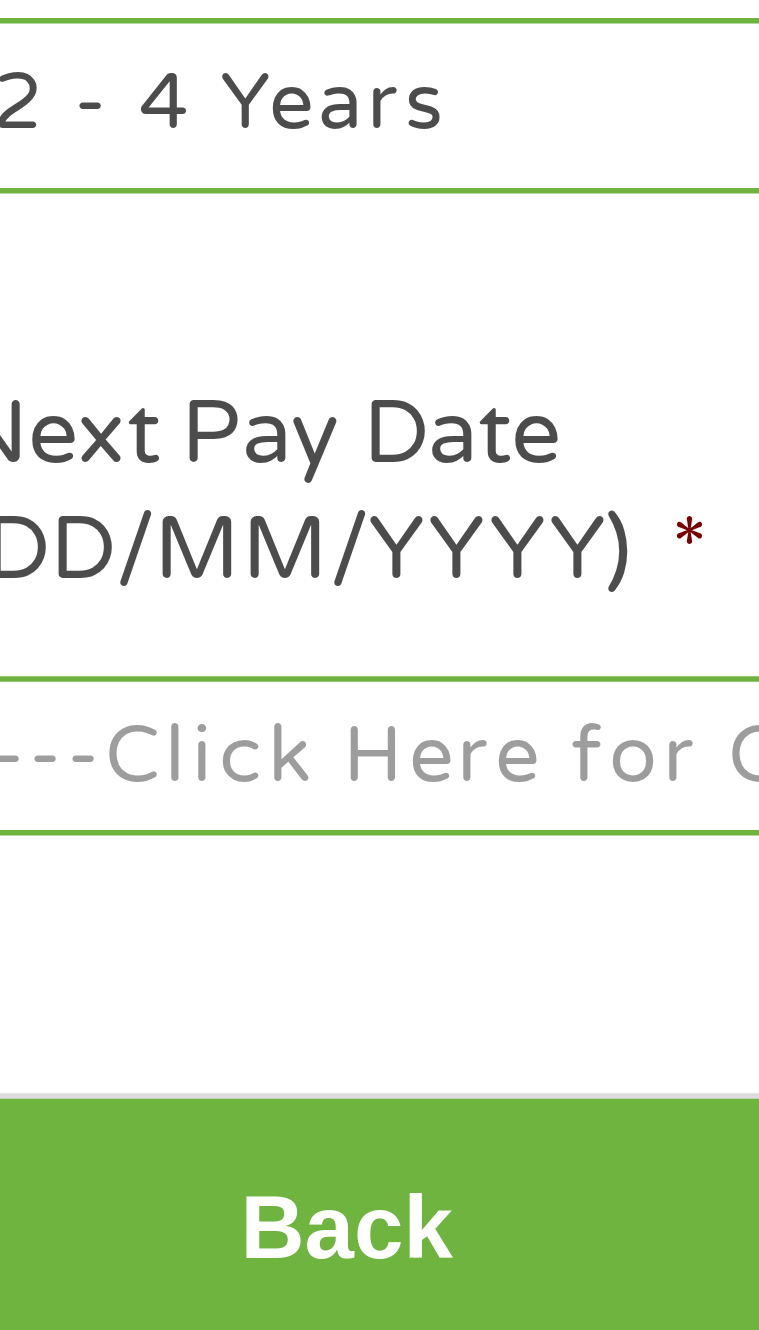 select on "60months" 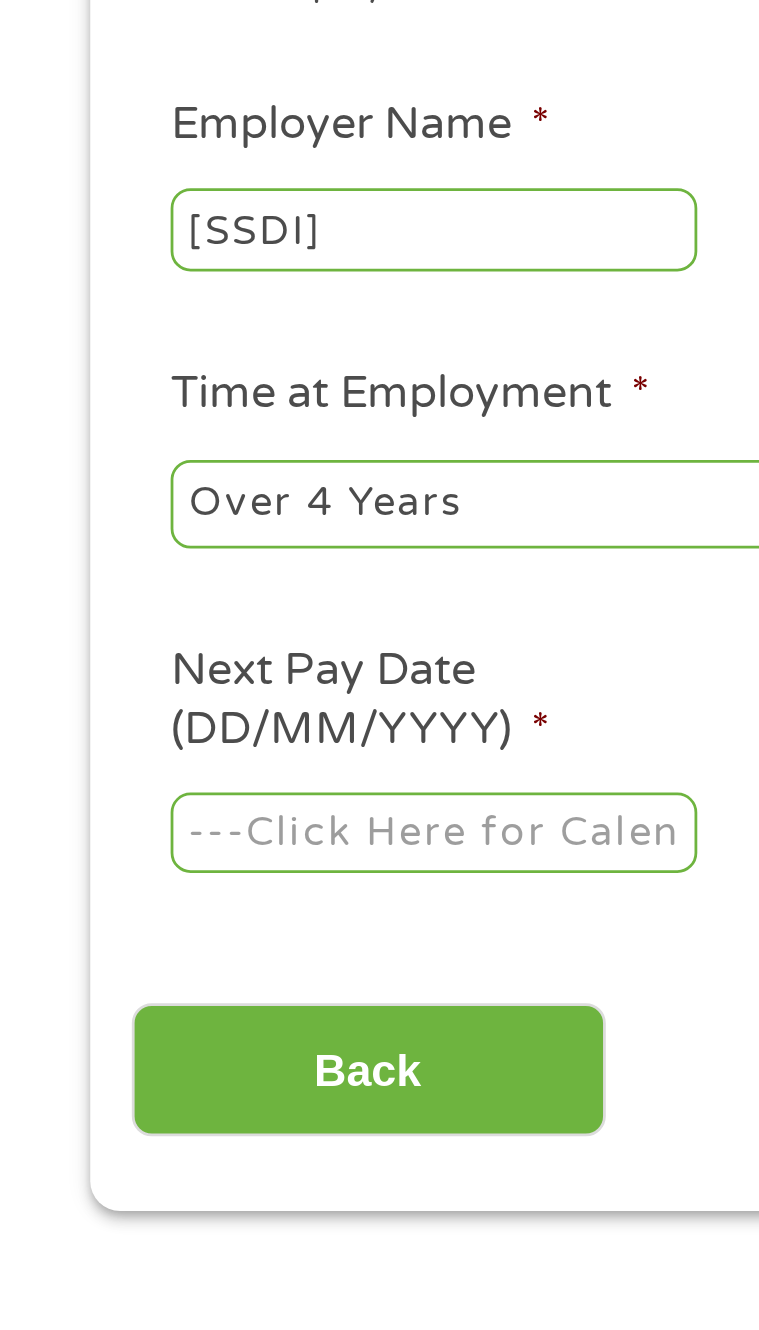 scroll, scrollTop: 15, scrollLeft: 0, axis: vertical 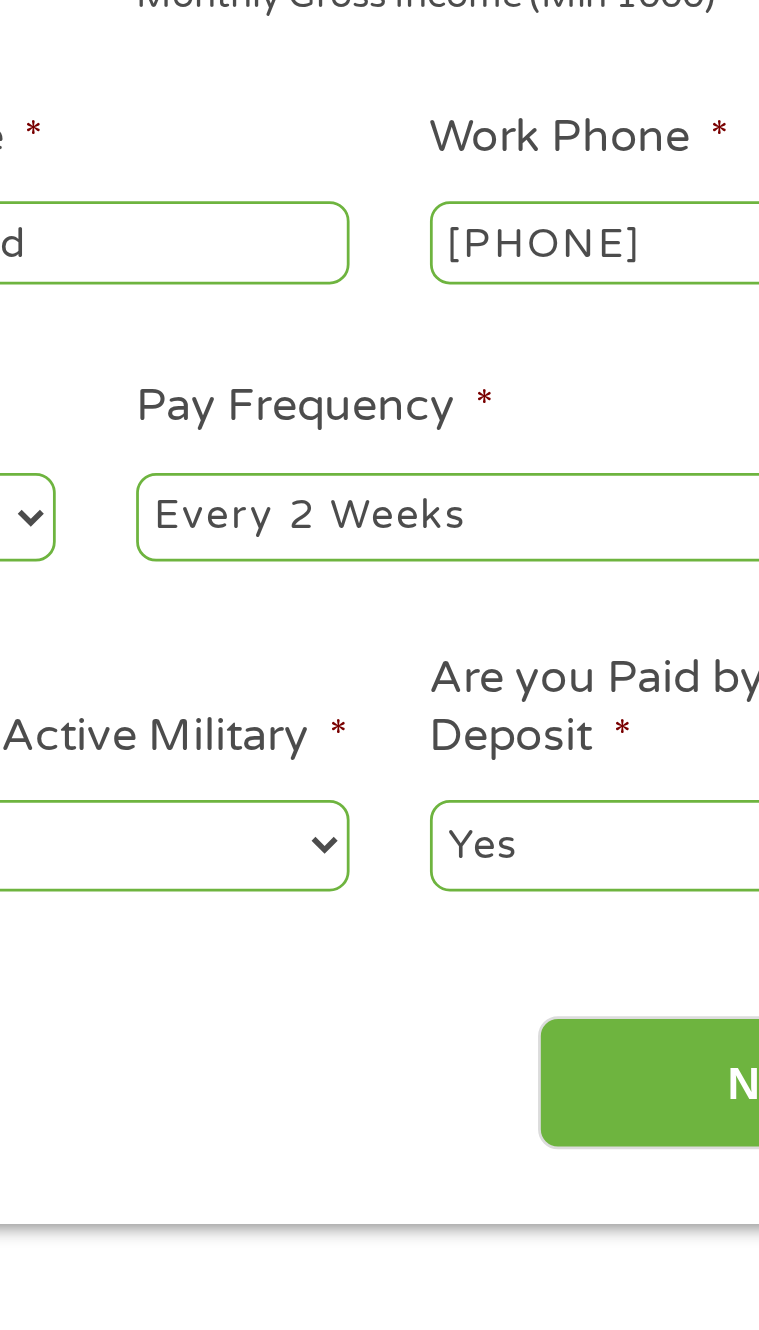 click on "--- Choose one --- Every 2 Weeks Every Week Monthly Semi-Monthly" at bounding box center (545, 545) 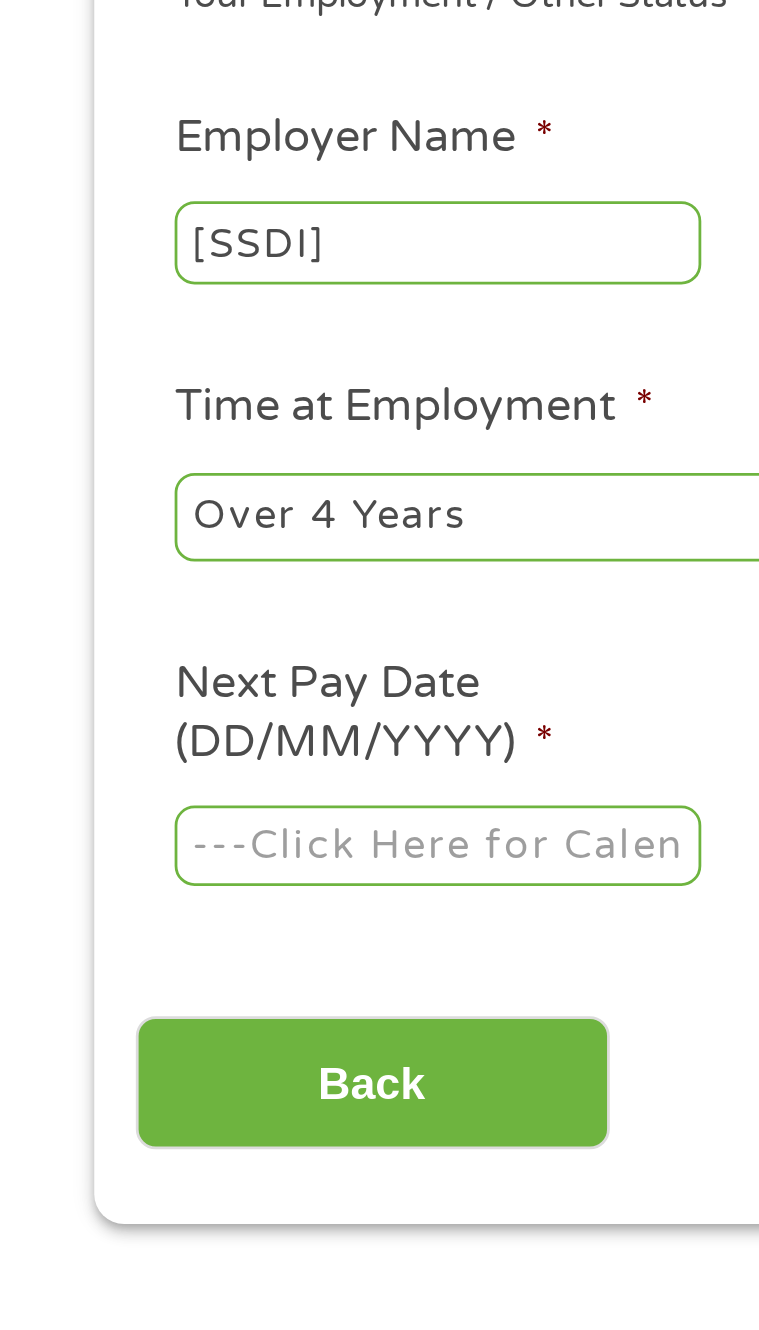 click on "[URL]" at bounding box center (379, 1462) 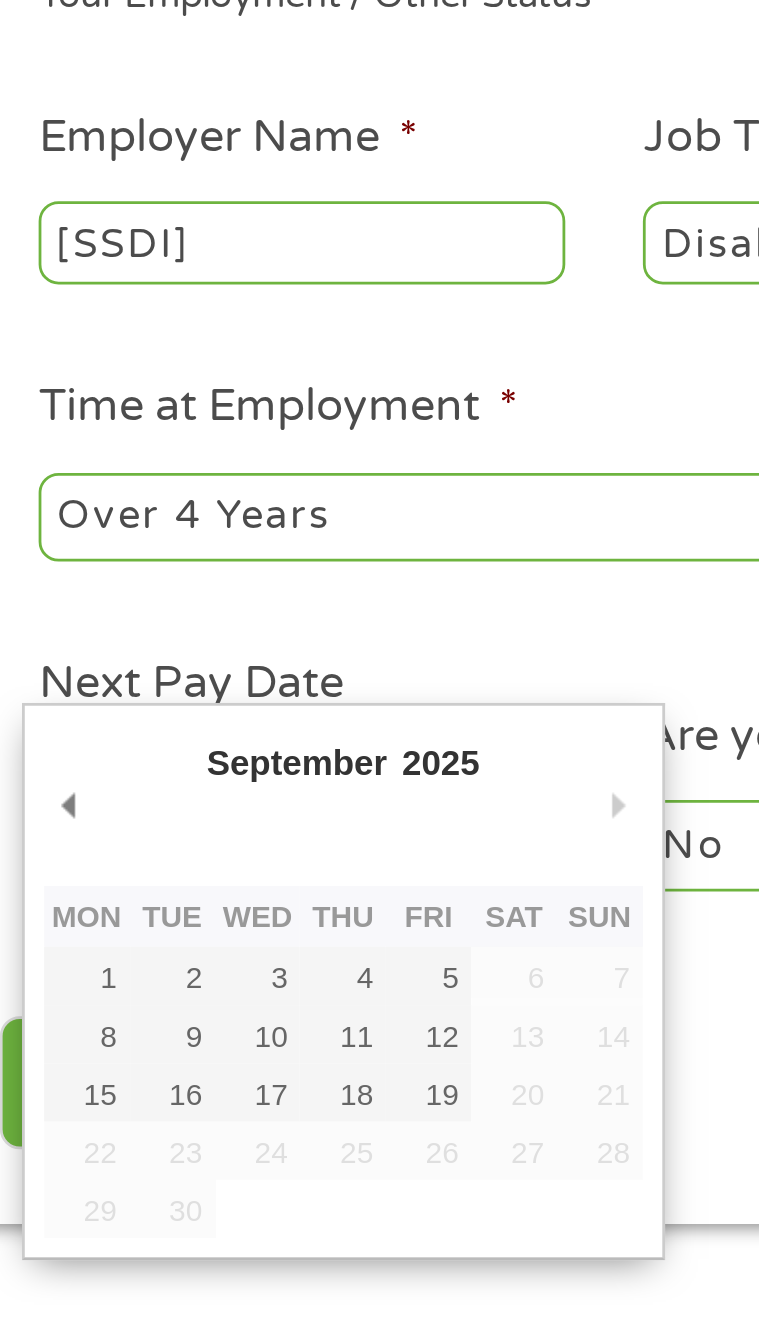type on "01/09/2025" 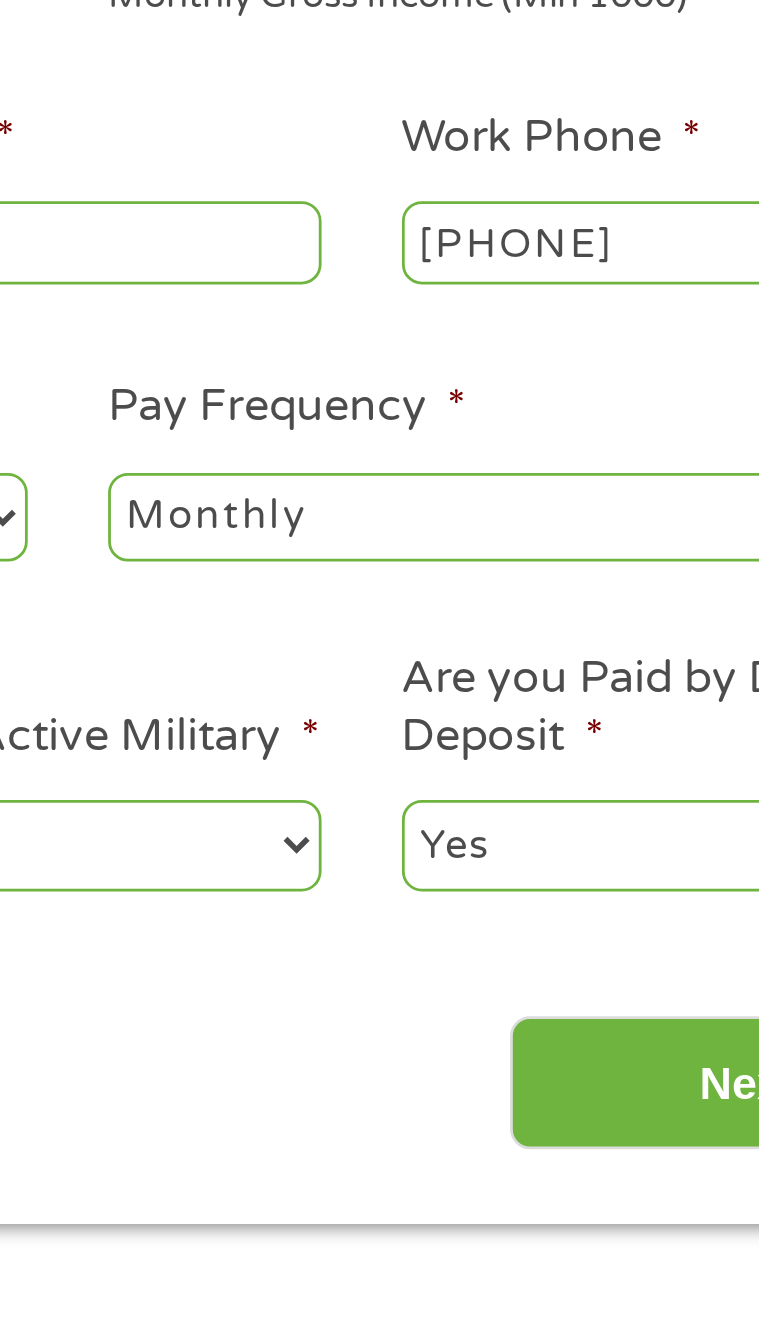 scroll, scrollTop: 15, scrollLeft: 0, axis: vertical 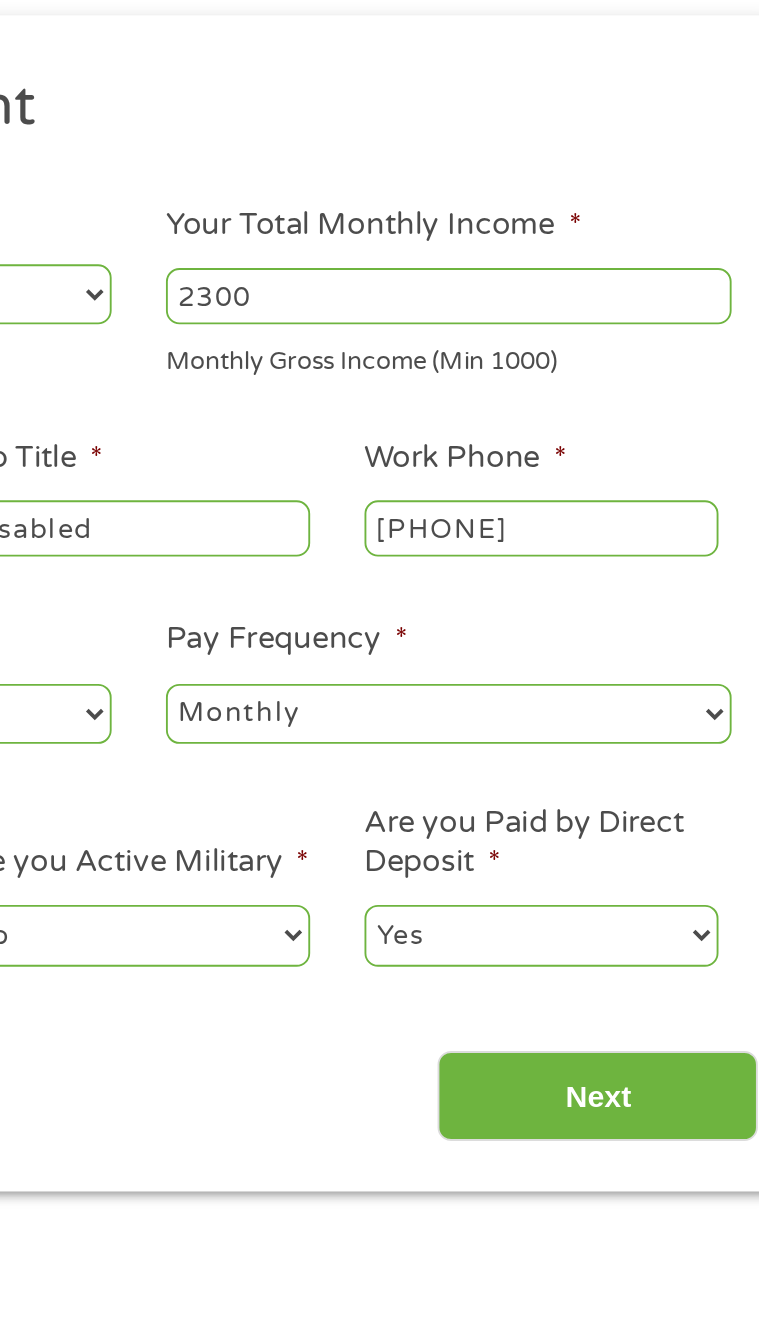 click on "[PHONE]" at bounding box center [595, 446] 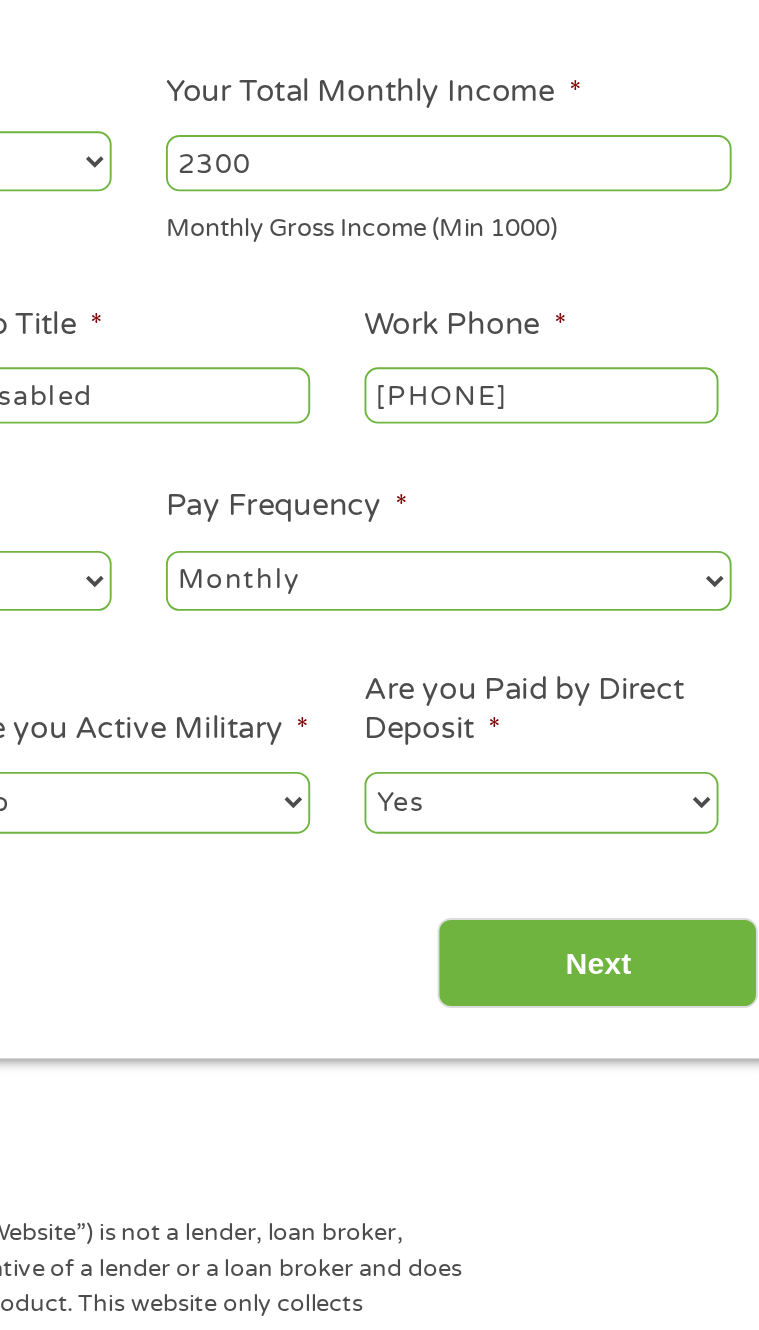 scroll, scrollTop: 15, scrollLeft: 0, axis: vertical 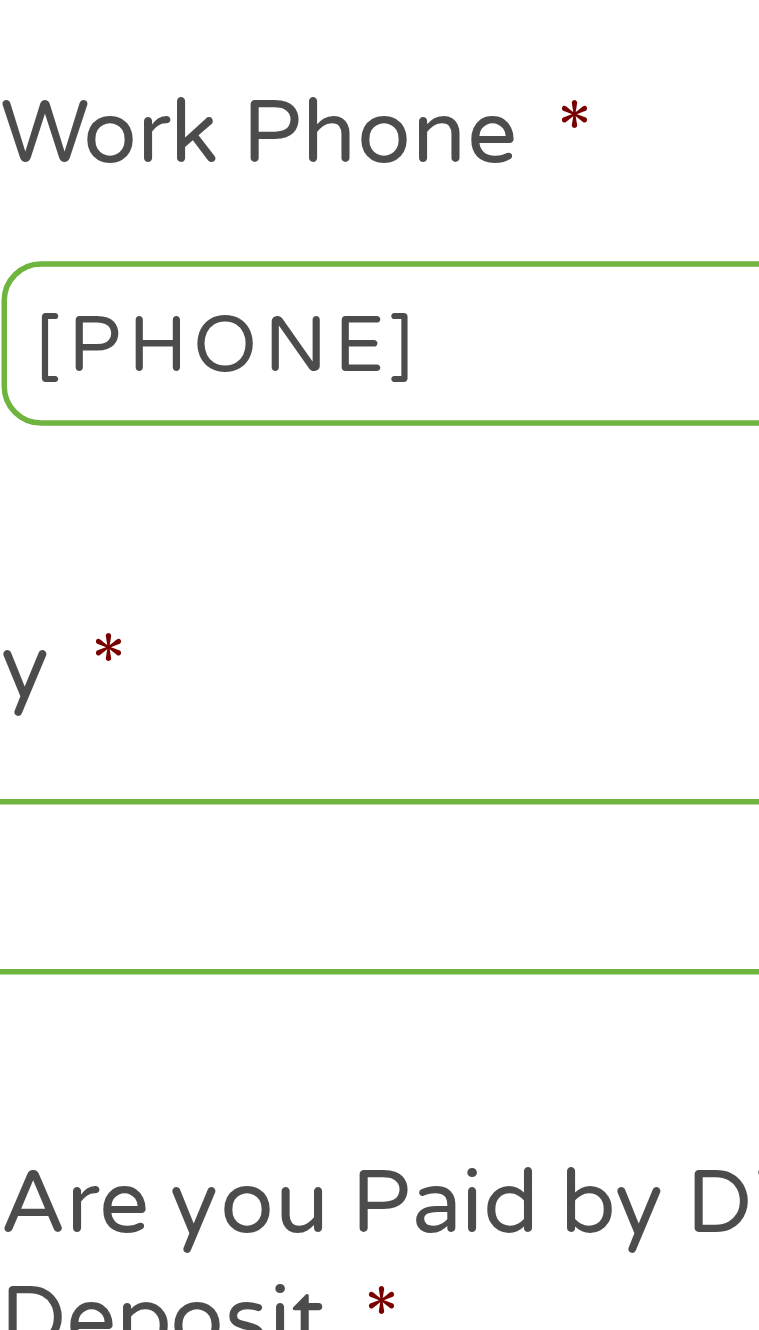 type on "[PHONE]" 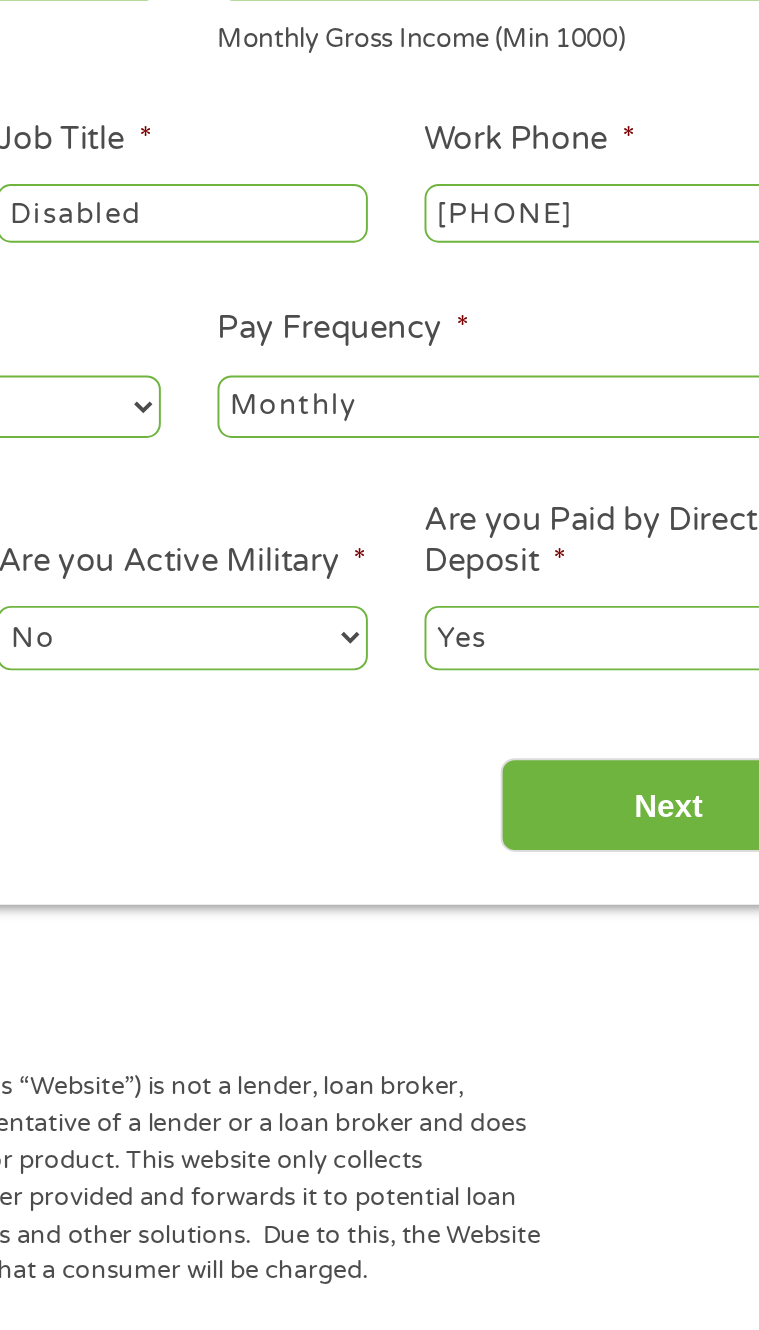 scroll, scrollTop: 15, scrollLeft: 0, axis: vertical 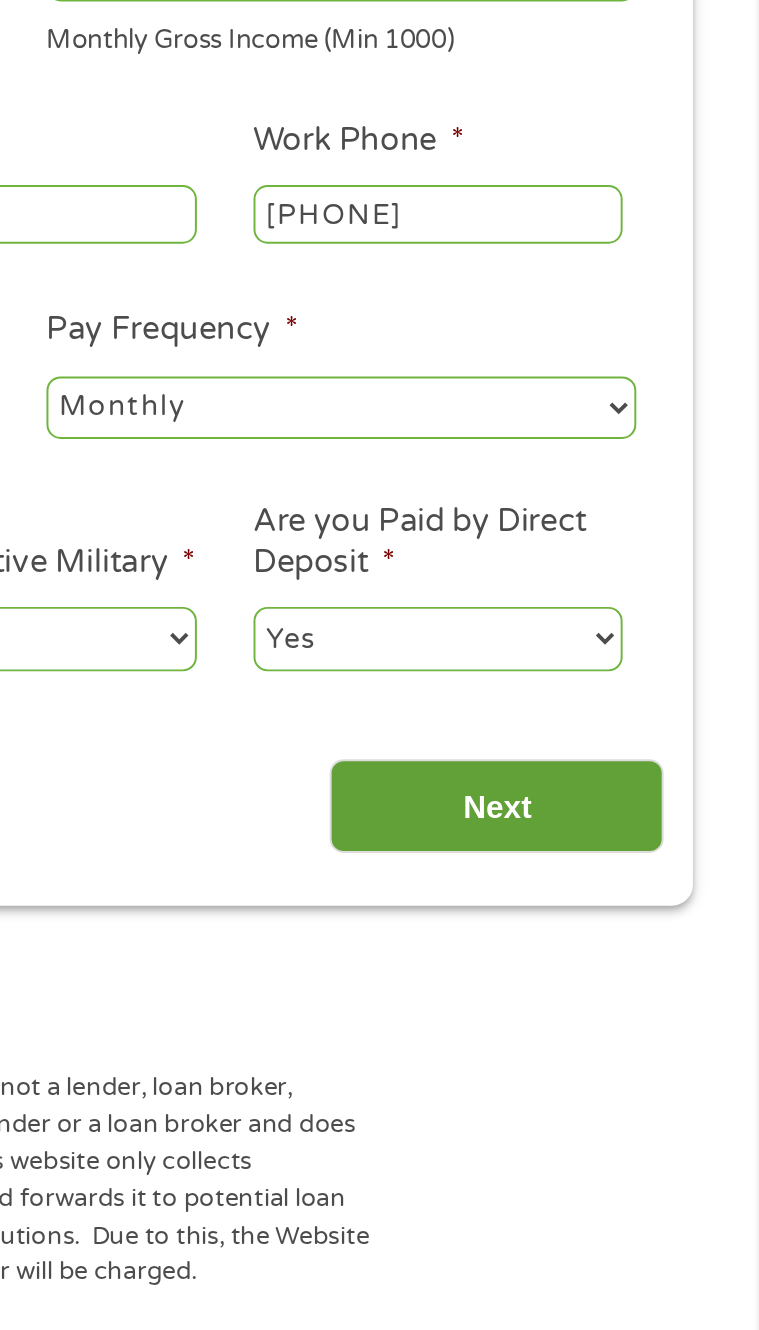 click on "Next" at bounding box center (624, 749) 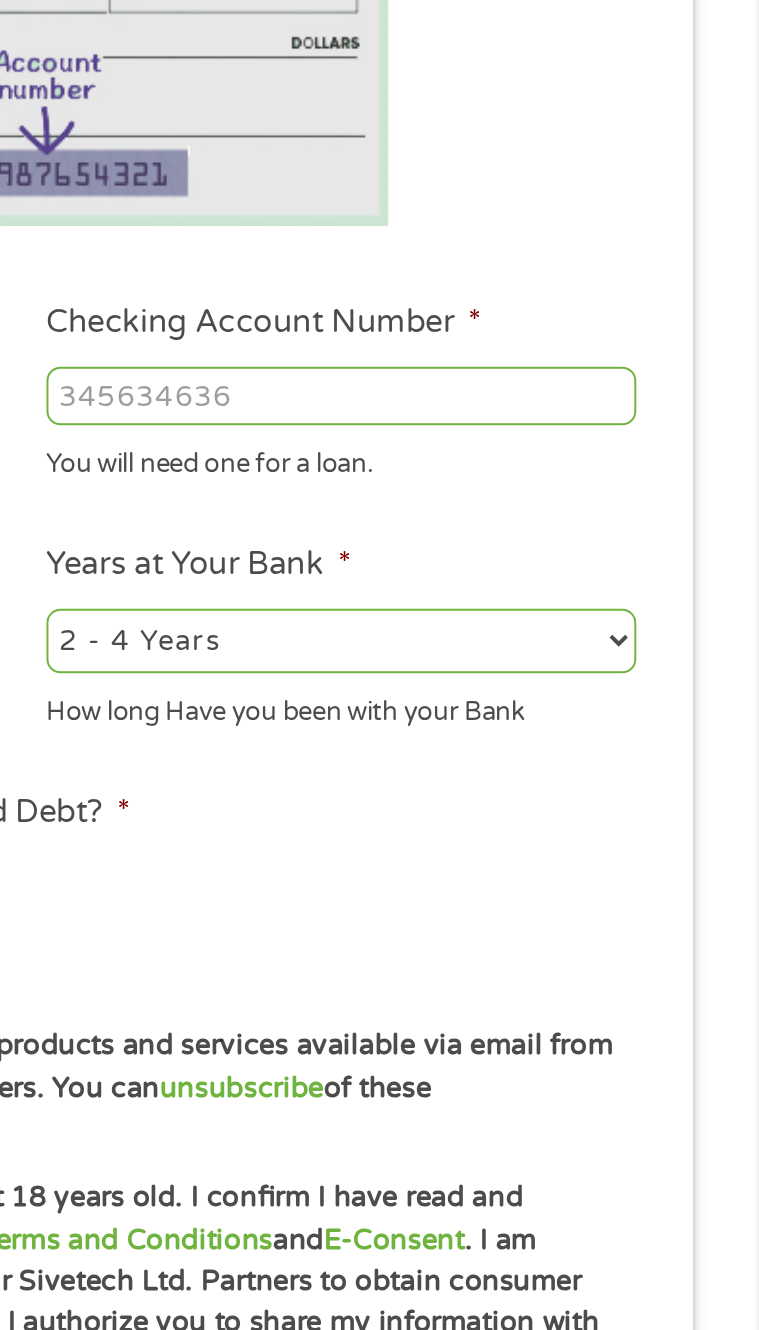 scroll, scrollTop: 8, scrollLeft: 8, axis: both 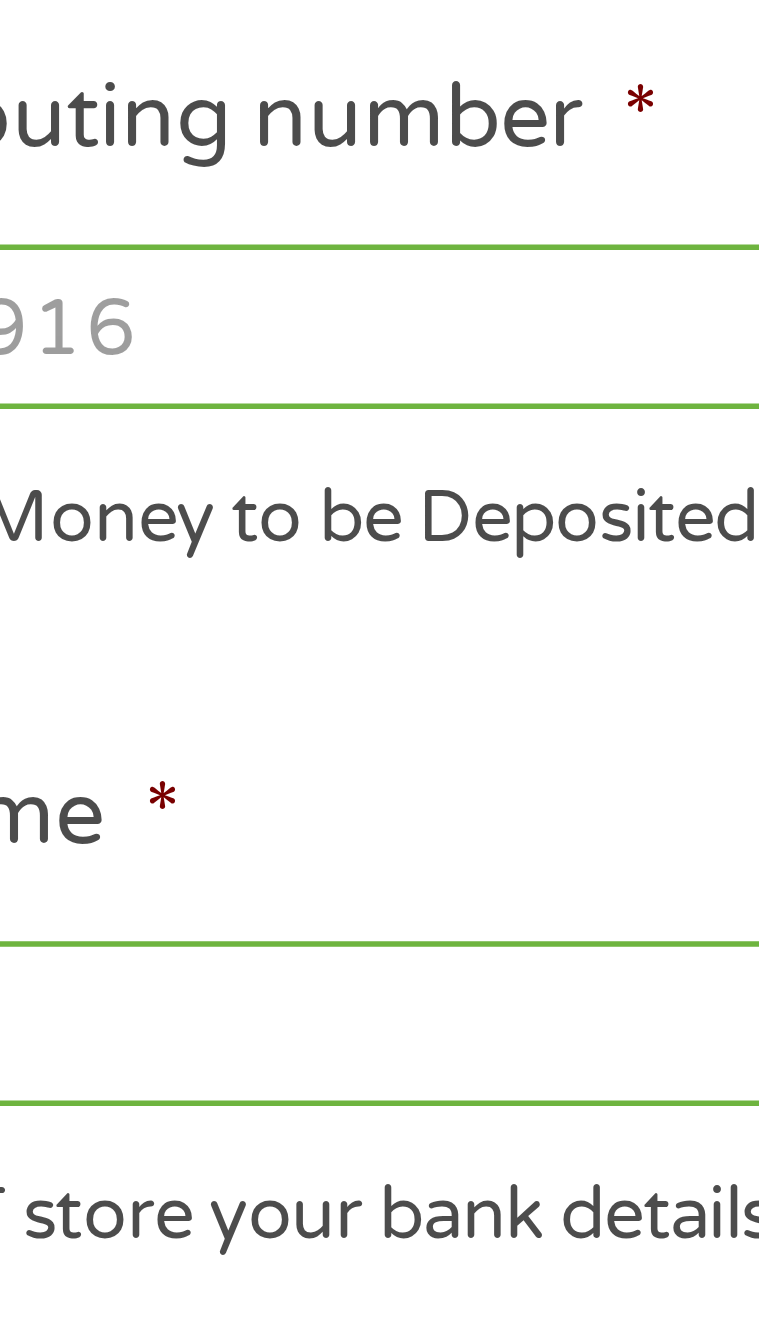 type on "[NUMBER]" 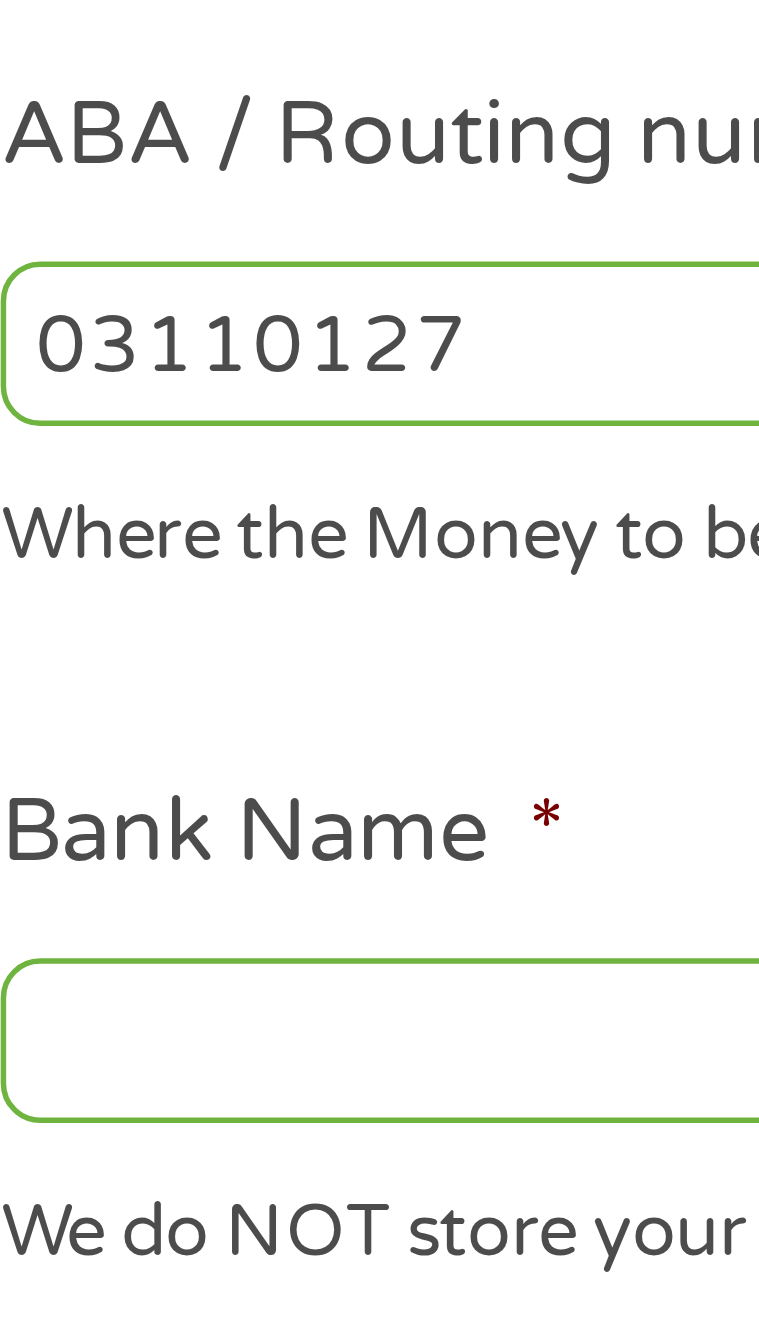 type on "031101279" 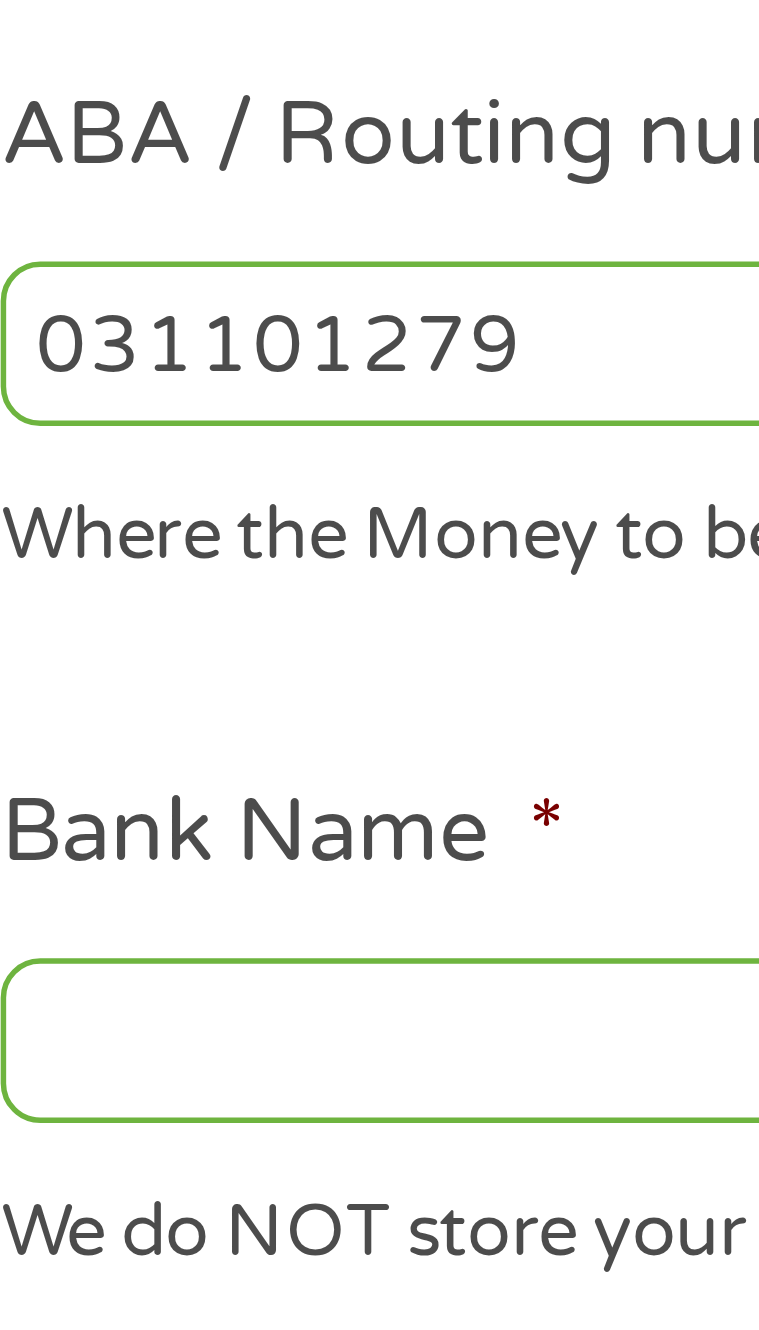 type on "THE BANCORP BANK" 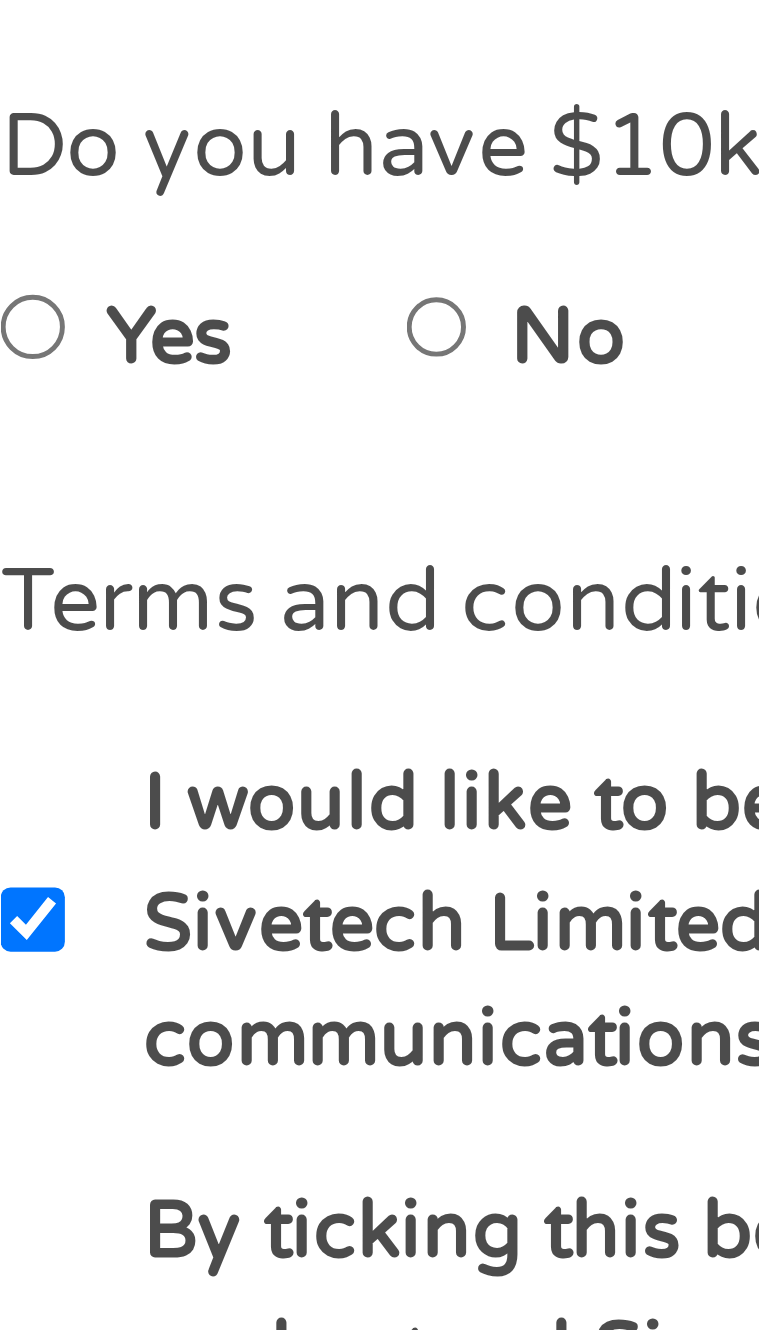 scroll, scrollTop: 15, scrollLeft: 0, axis: vertical 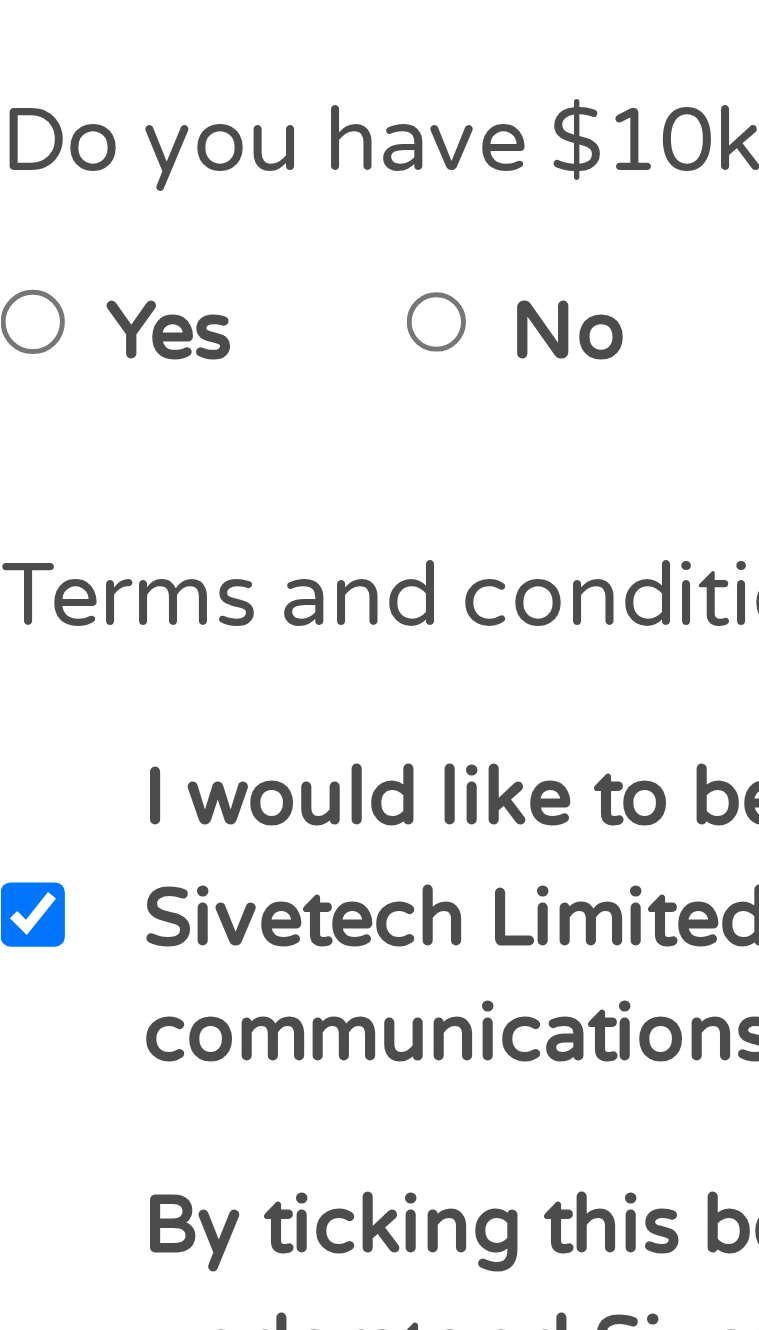 type on "031101279" 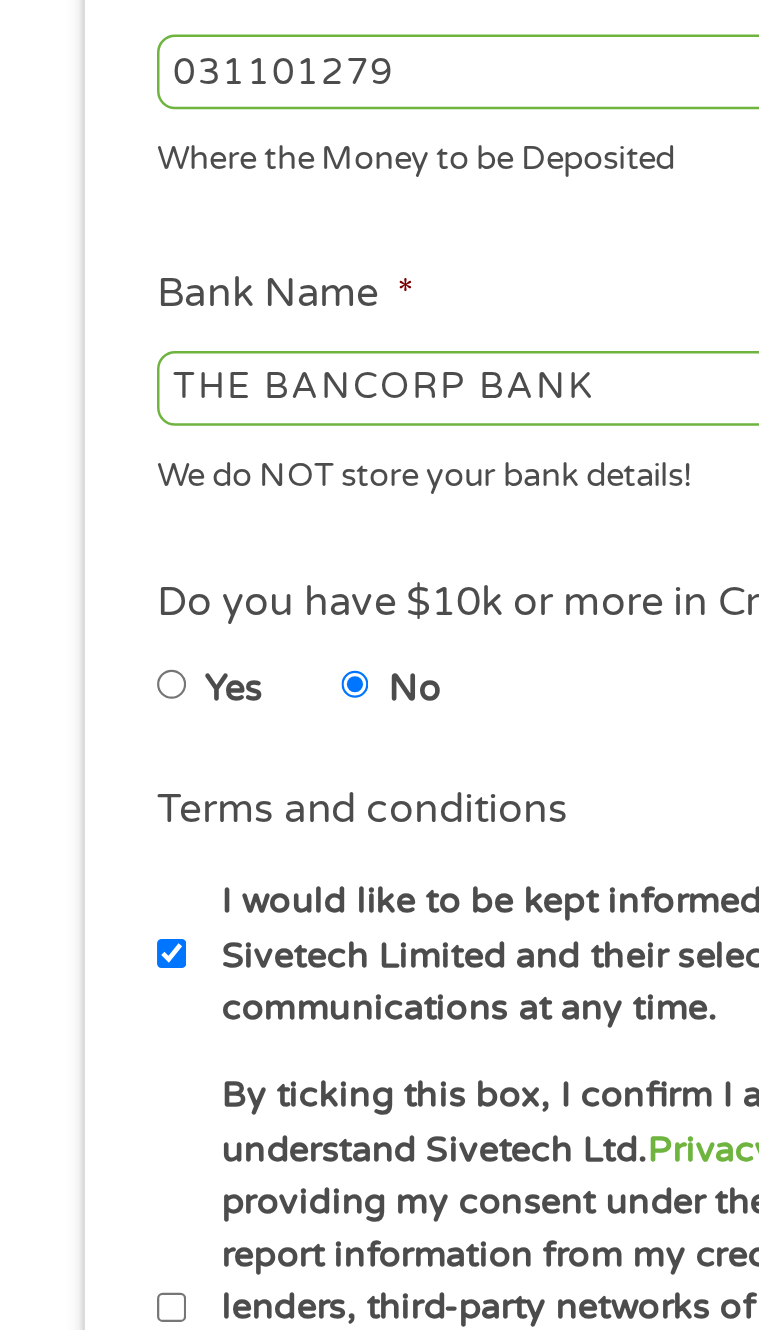 scroll, scrollTop: 15, scrollLeft: 0, axis: vertical 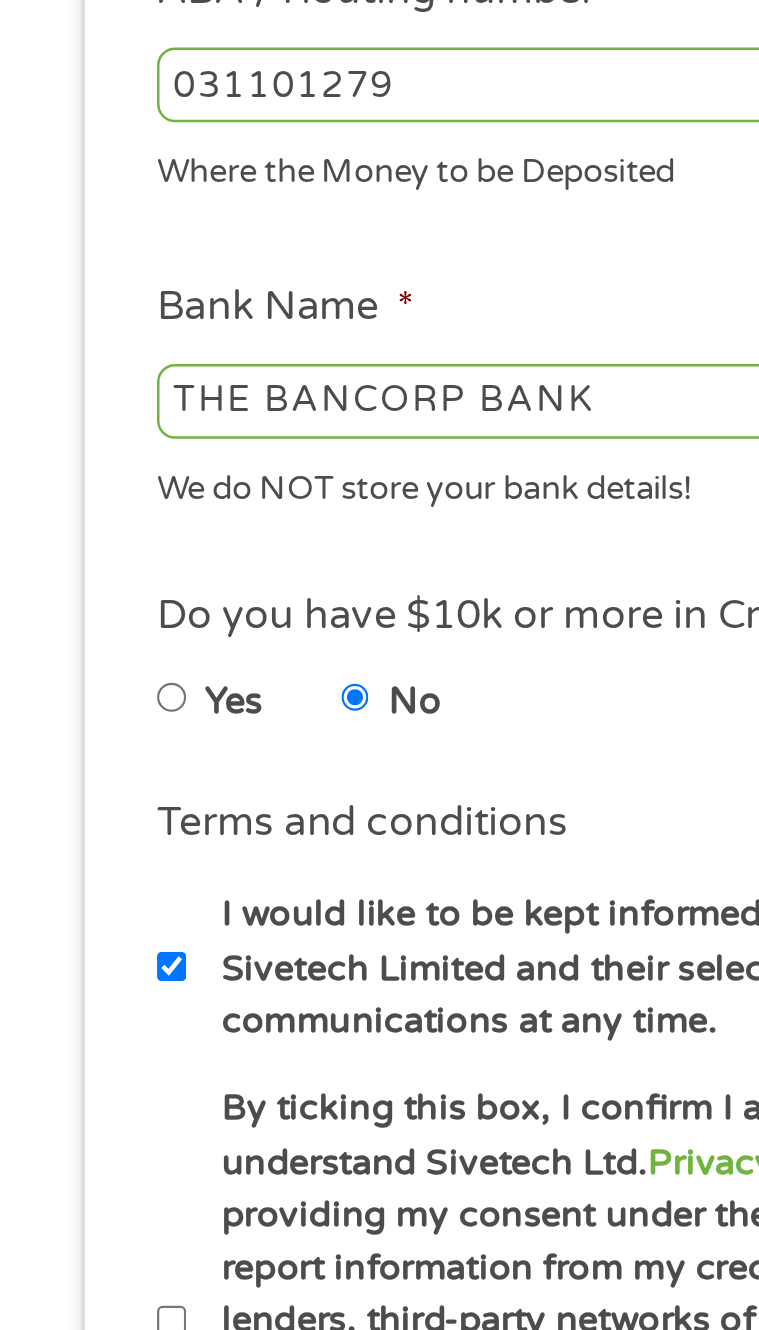 click on "By ticking this box, I confirm I am at least 18 years old. I confirm I have read and understand Sivetech Ltd.  Privacy Policy ,  Terms and Conditions  and  E-Consent . I am providing my consent under the FCRA for Sivetech Ltd. Partners to obtain consumer report information from my credit profile. I authorize you to share my information with lenders, third-party networks of lenders for the purpose of helping the consumer obtain a loan and other marketing partners that might use autodialers or prerecorded messages to call or text me on my mobile phone or landline. I understand consent is not required to obtain a loan. I further understand that I have no obligation to accept a loan once I am connected with an available lender." at bounding box center [392, 1034] 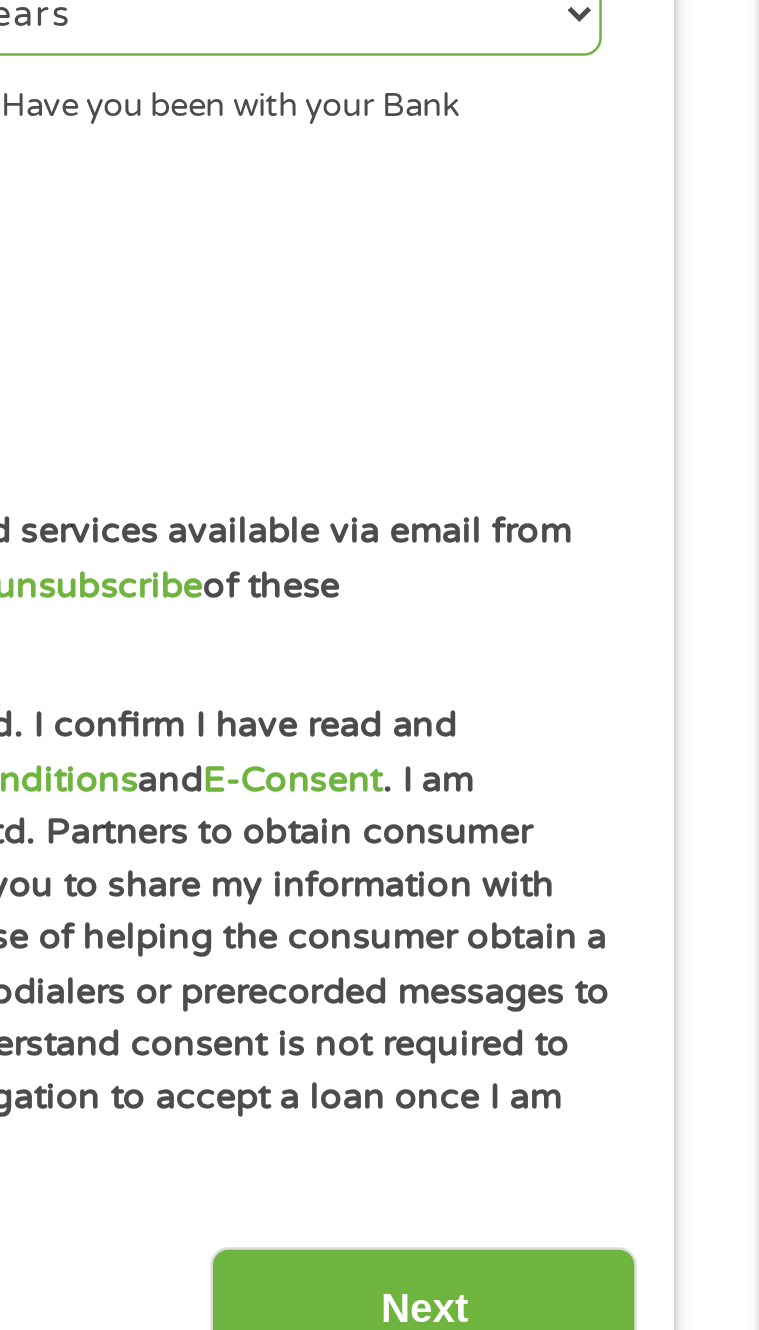 scroll, scrollTop: 47, scrollLeft: 0, axis: vertical 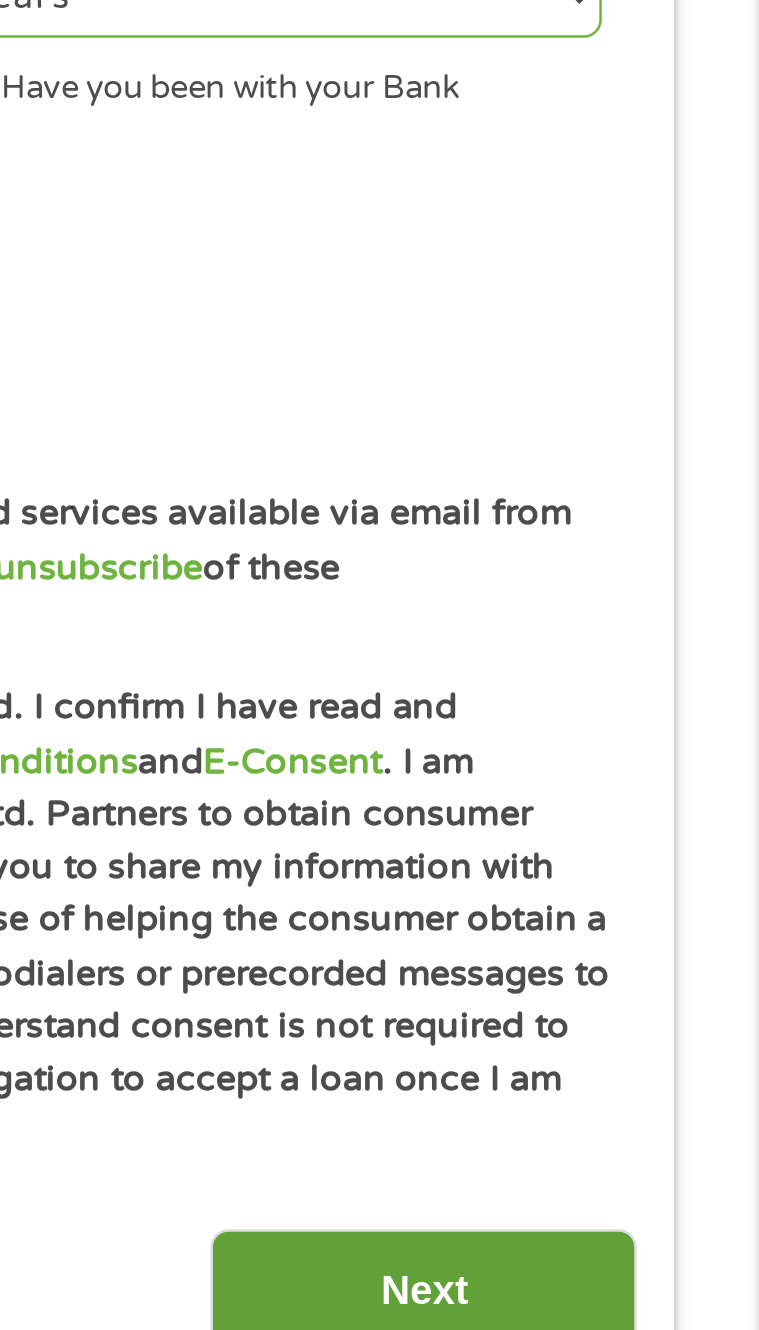 click on "Next" at bounding box center (624, 1151) 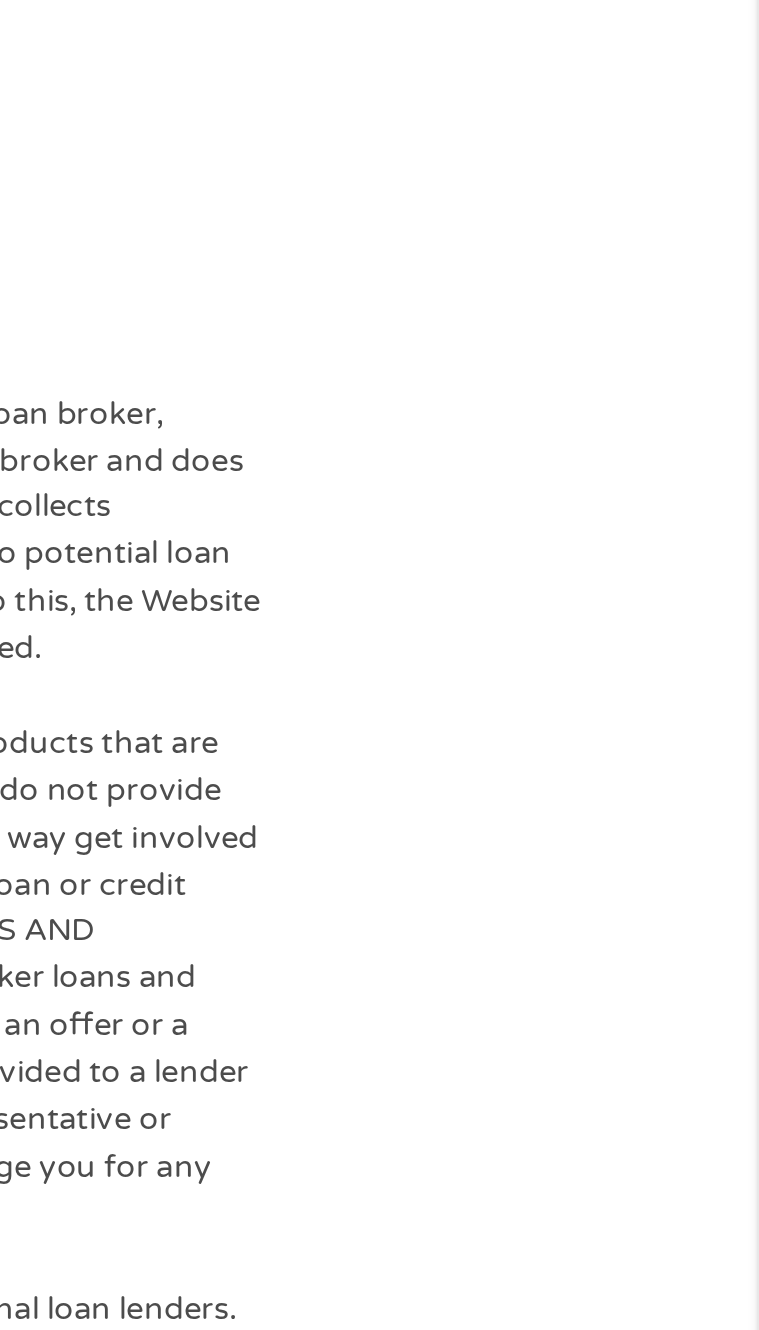 scroll, scrollTop: 15, scrollLeft: 0, axis: vertical 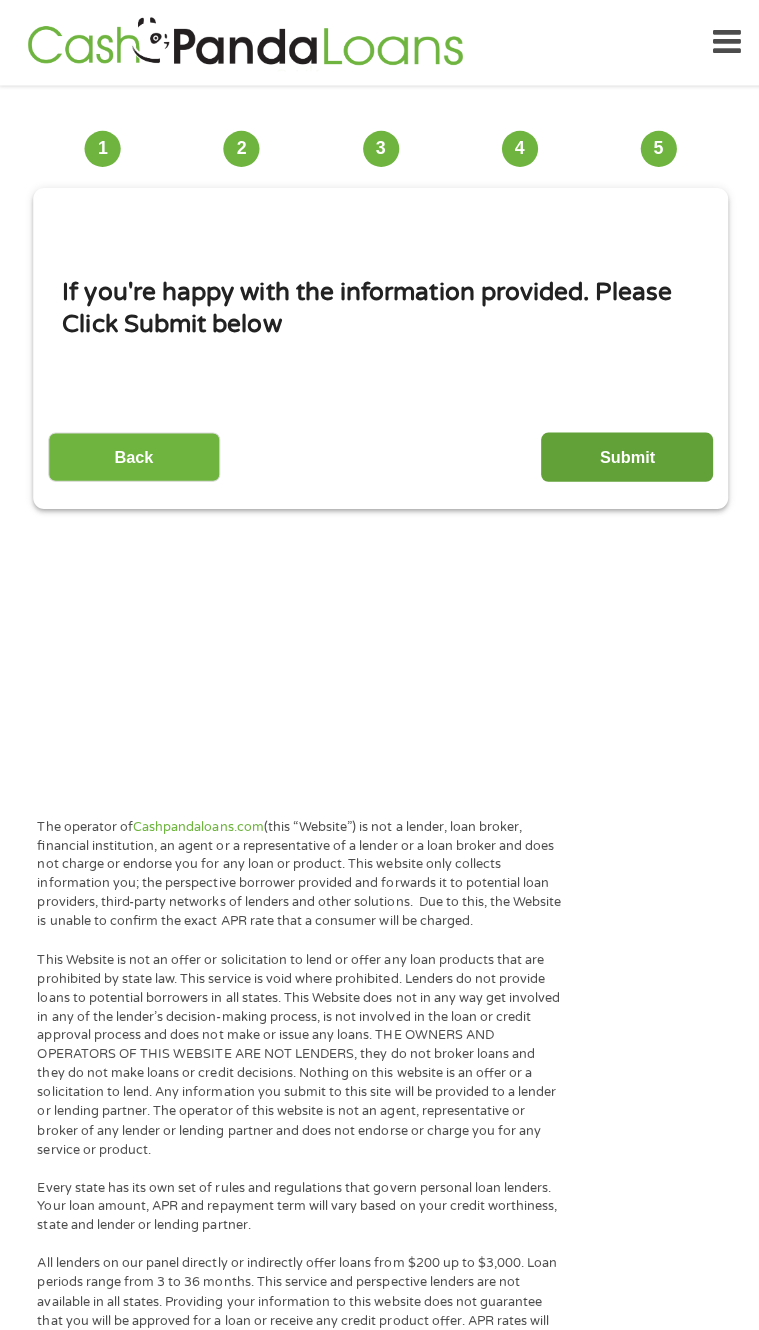 click on "Submit" at bounding box center [624, 454] 